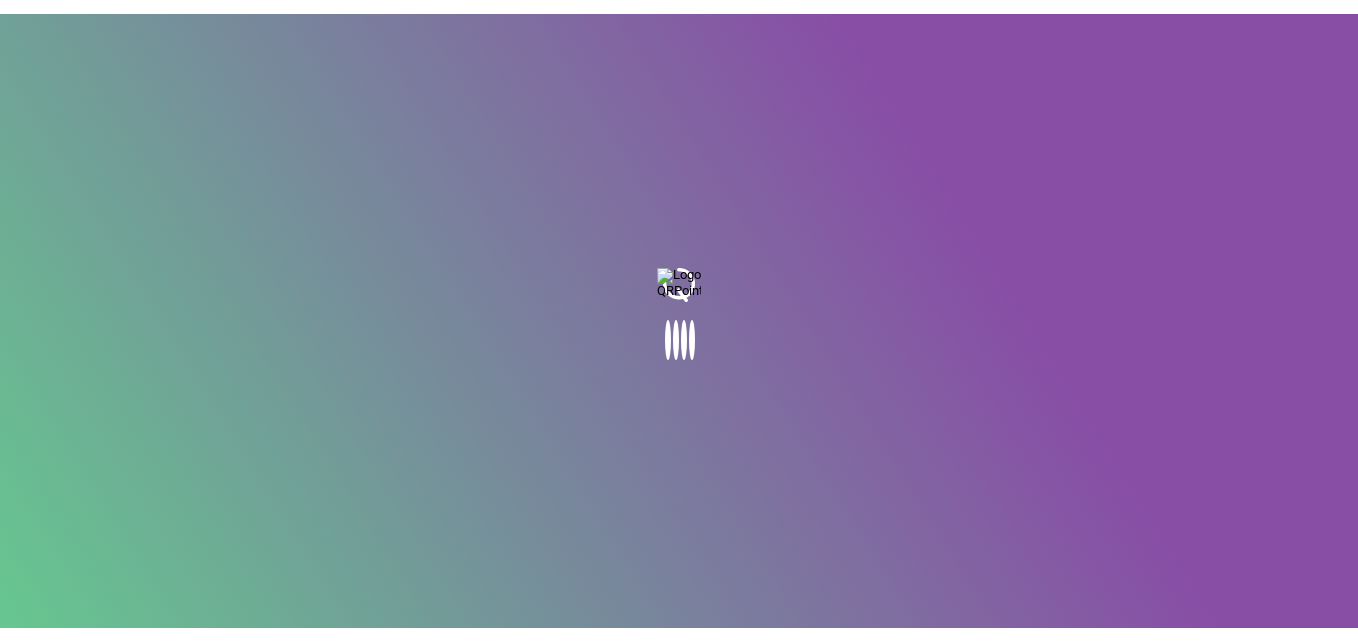 scroll, scrollTop: 0, scrollLeft: 0, axis: both 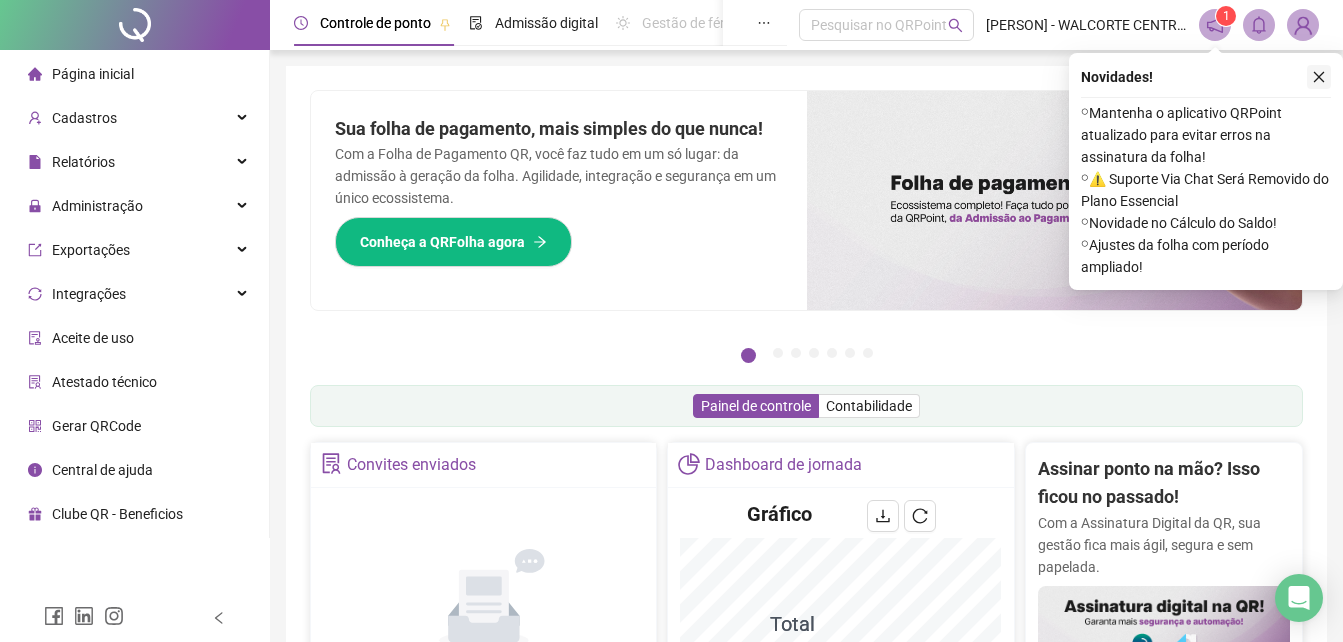 click 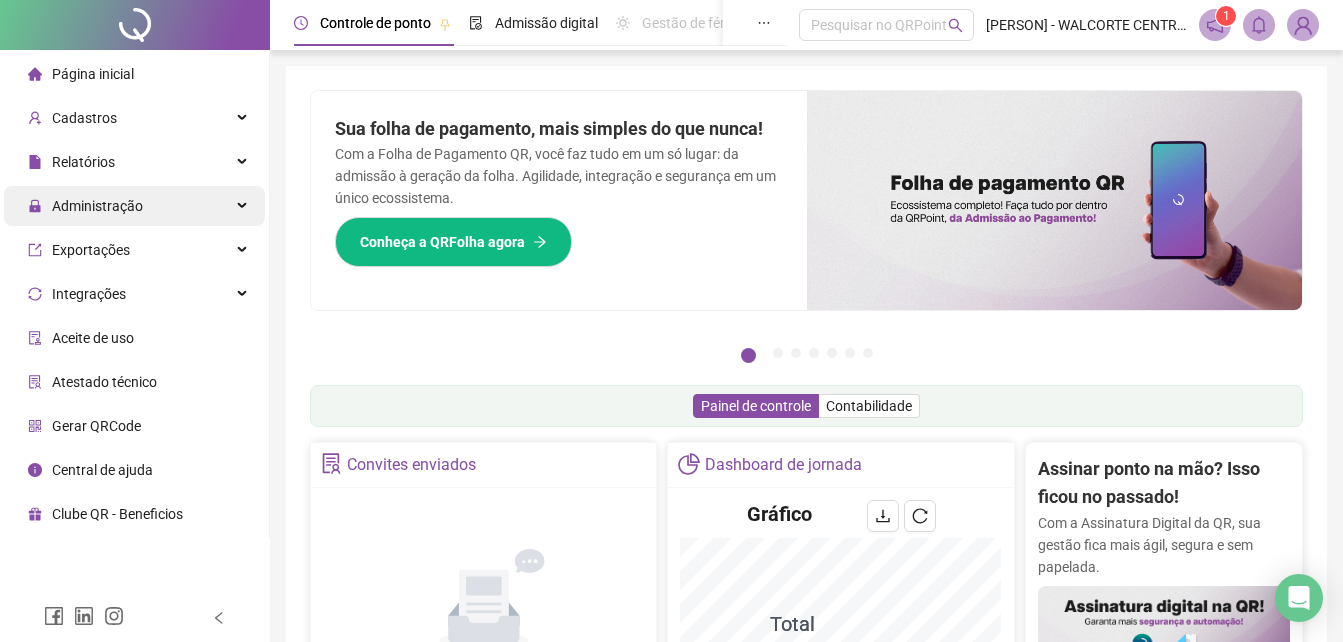 click on "Administração" at bounding box center [134, 206] 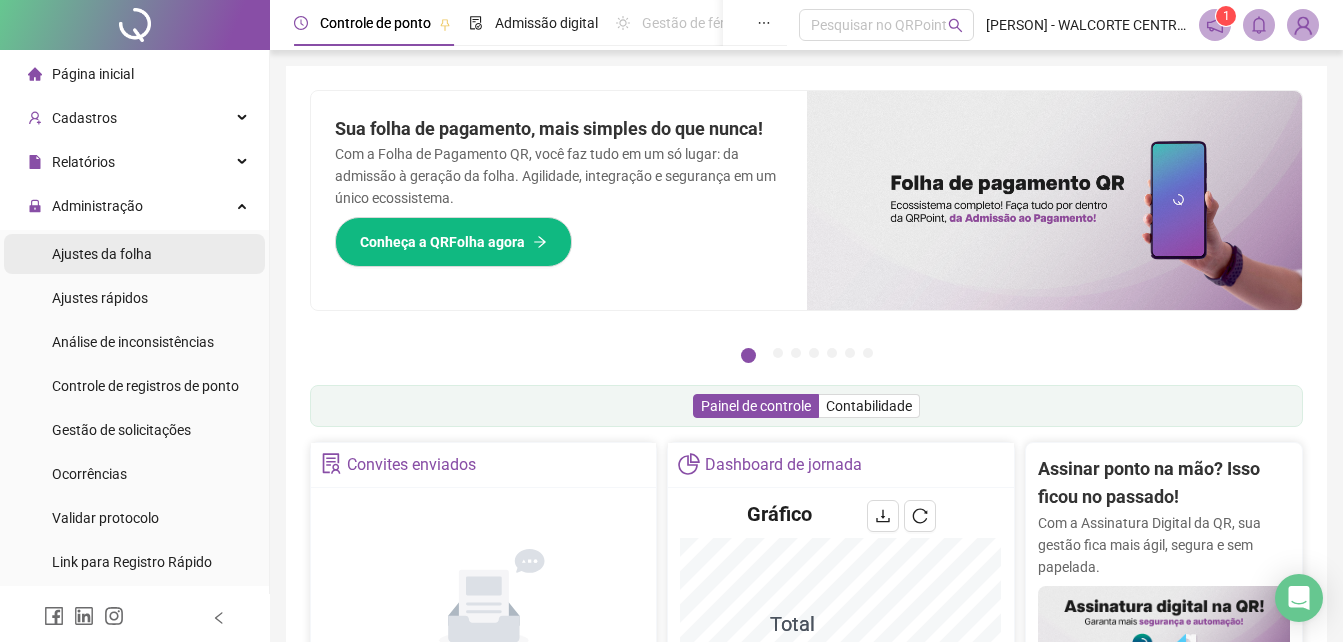 click on "Ajustes da folha" at bounding box center (102, 254) 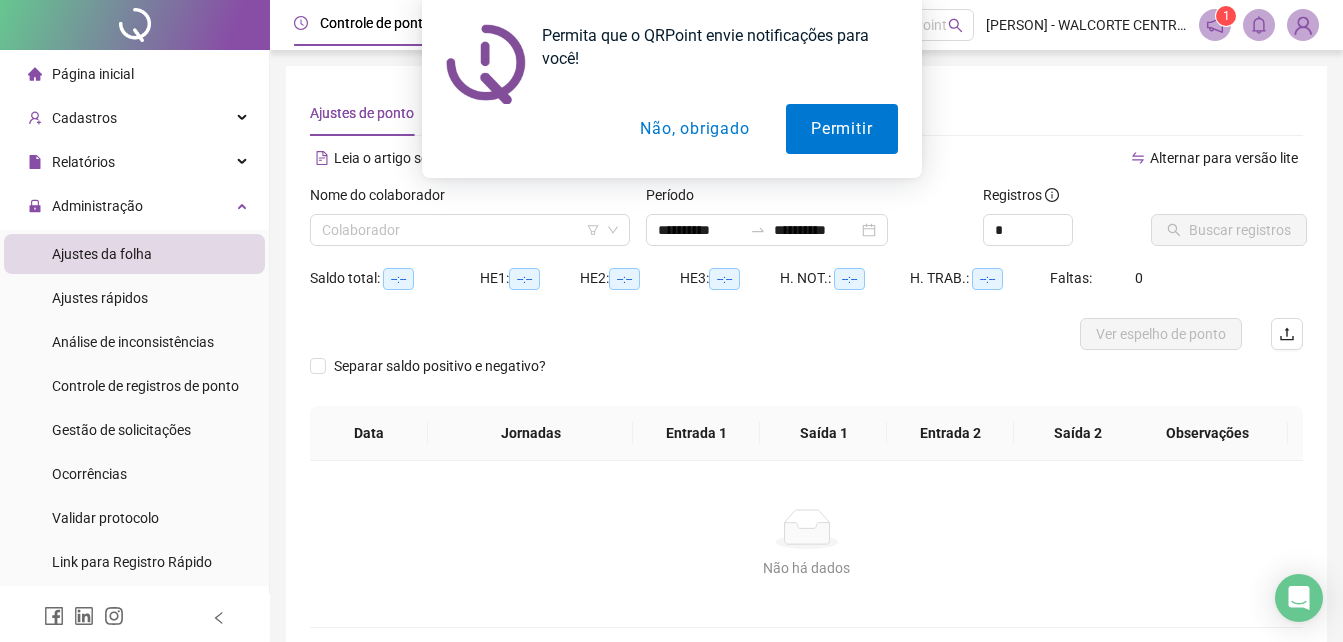 click on "Não, obrigado" at bounding box center (694, 129) 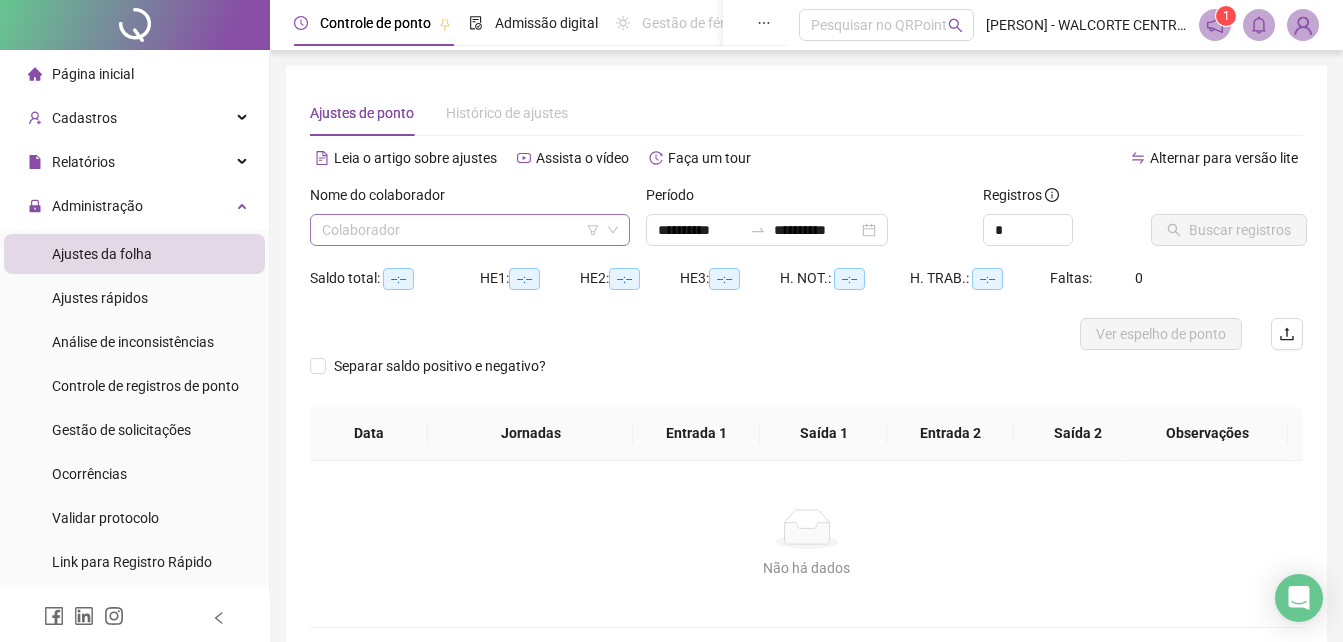 click at bounding box center [461, 230] 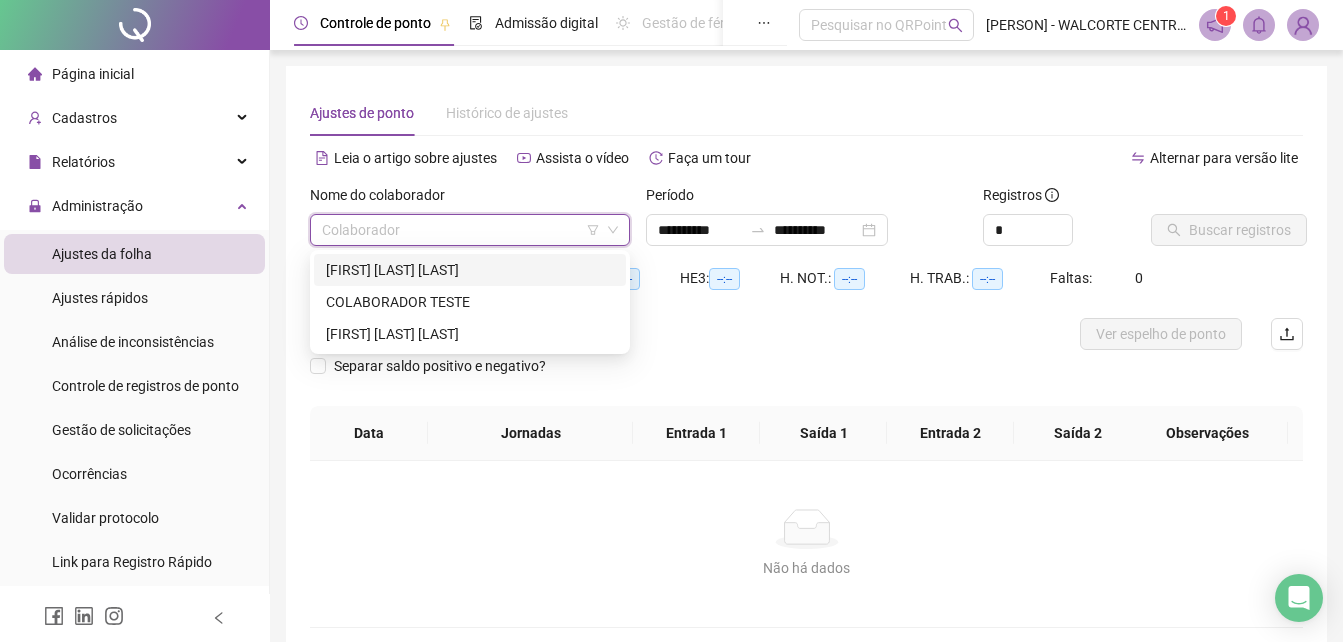 click on "[FIRST] [LAST] [LAST]" at bounding box center (470, 270) 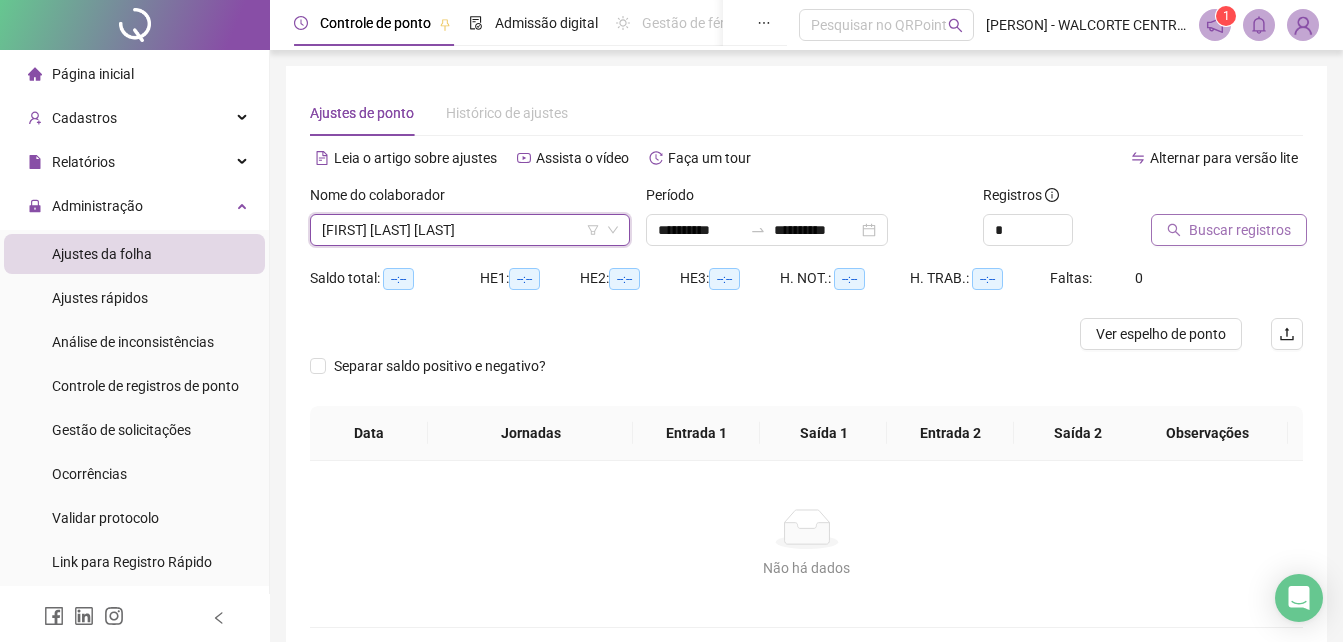 click on "Buscar registros" at bounding box center [1240, 230] 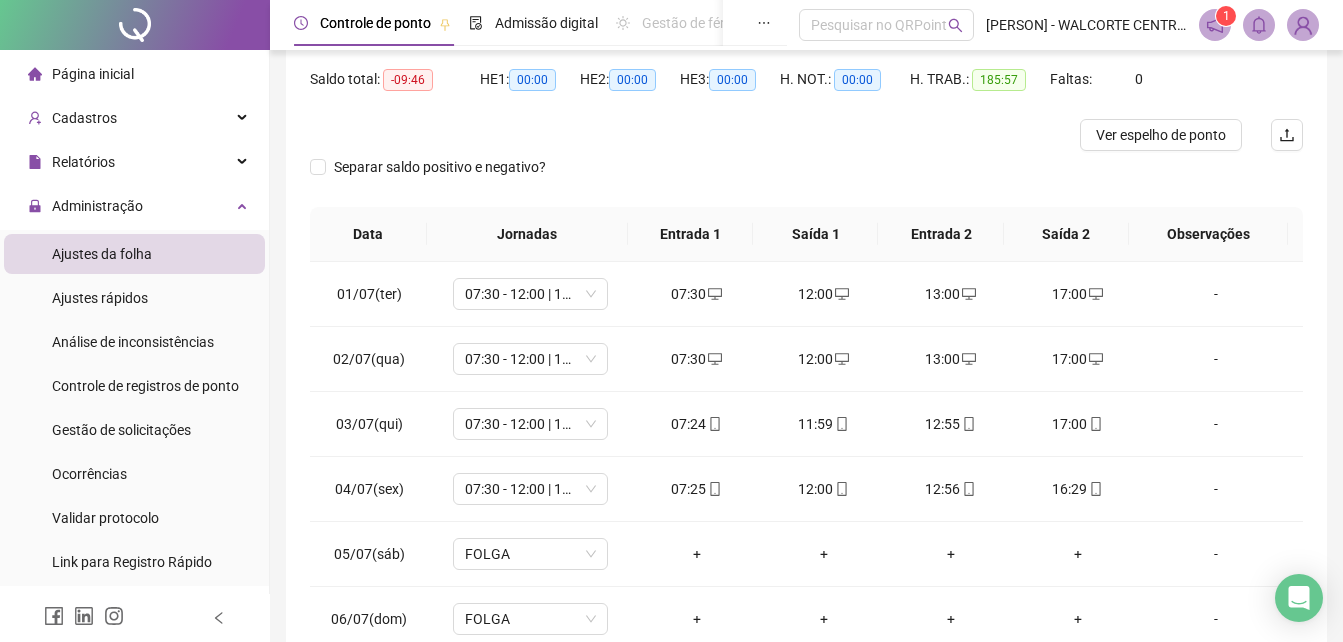 scroll, scrollTop: 200, scrollLeft: 0, axis: vertical 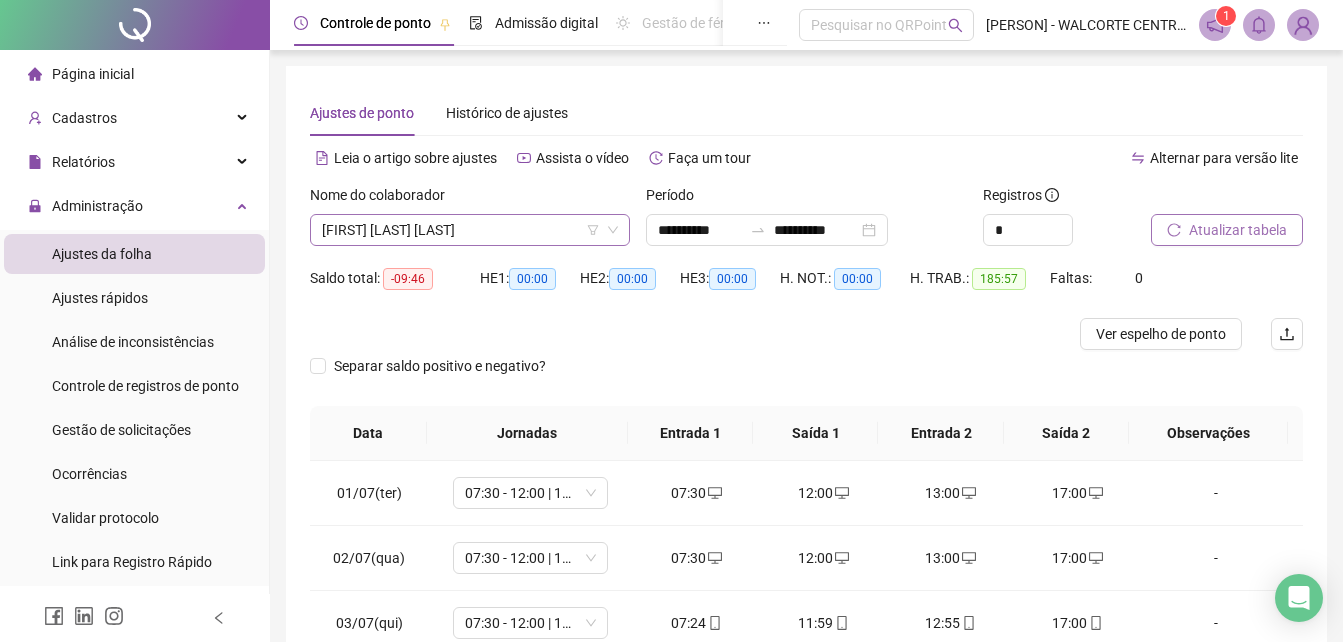 click on "[FIRST] [LAST] [LAST]" at bounding box center (470, 230) 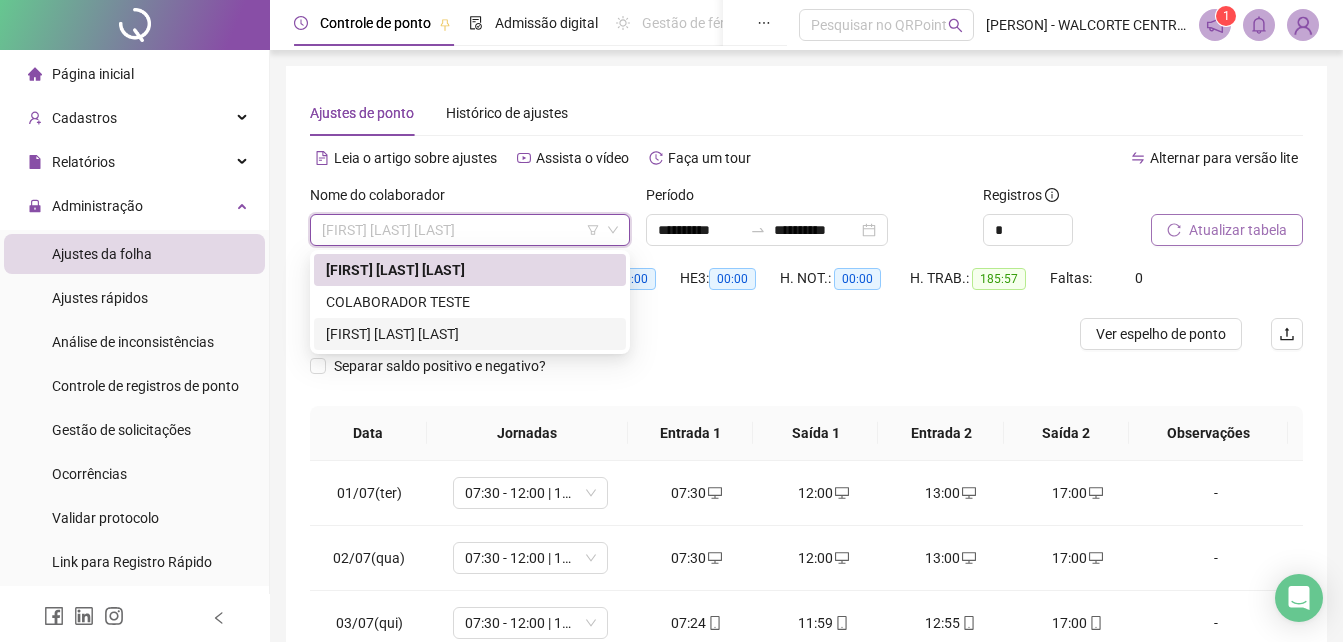 click on "[FIRST] [LAST] [LAST]" at bounding box center (470, 334) 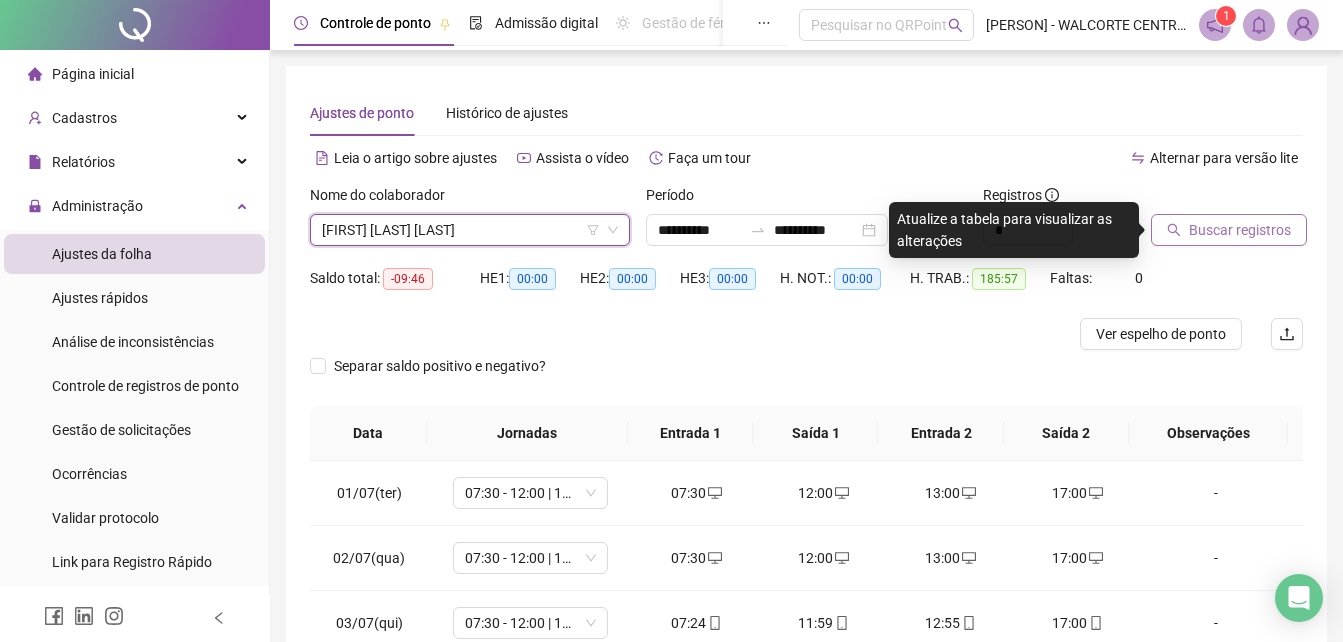 click on "Buscar registros" at bounding box center (1240, 230) 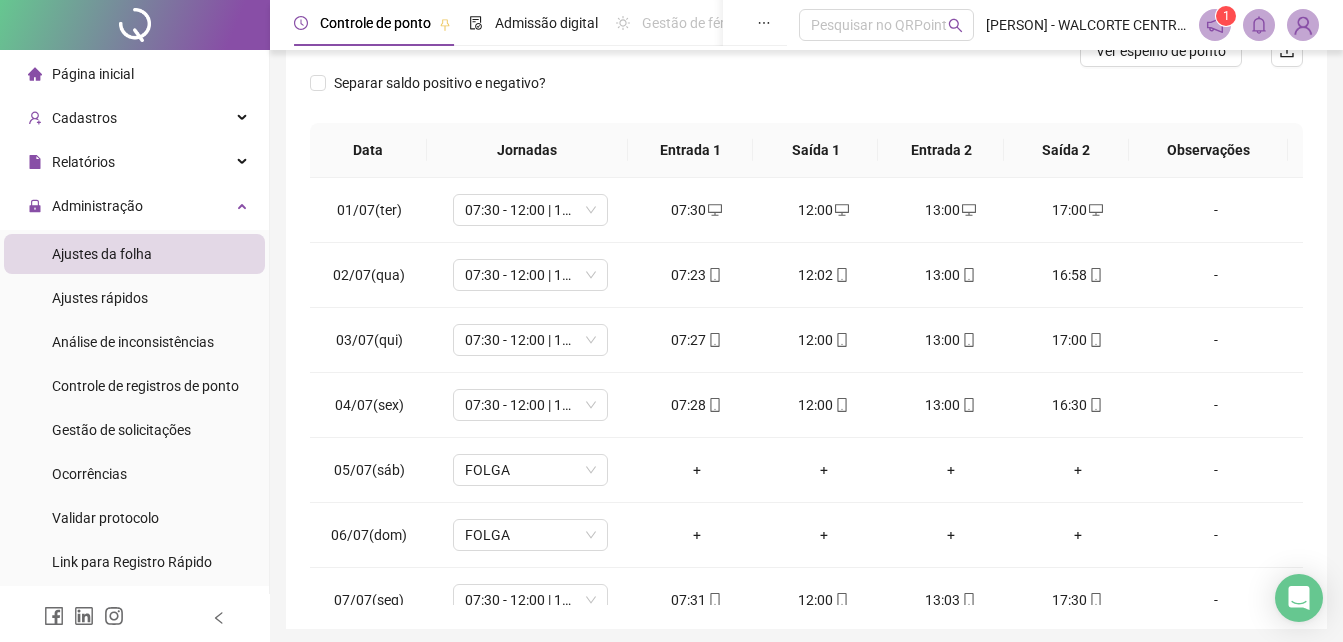 scroll, scrollTop: 356, scrollLeft: 0, axis: vertical 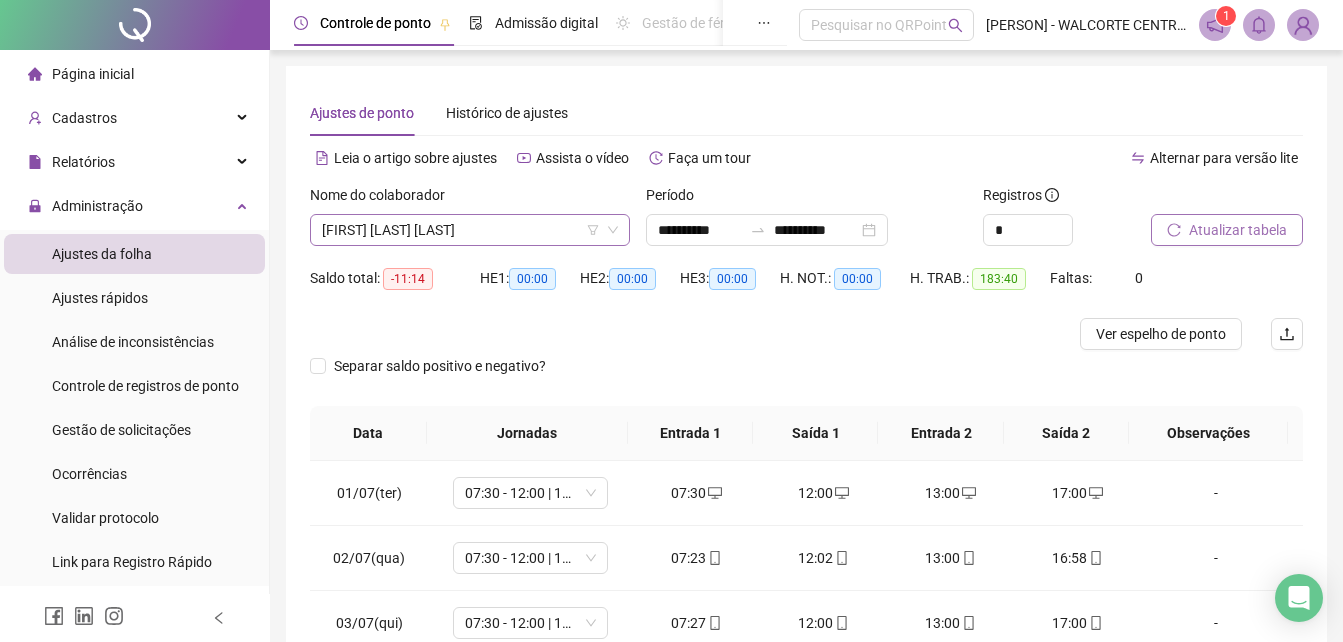 click 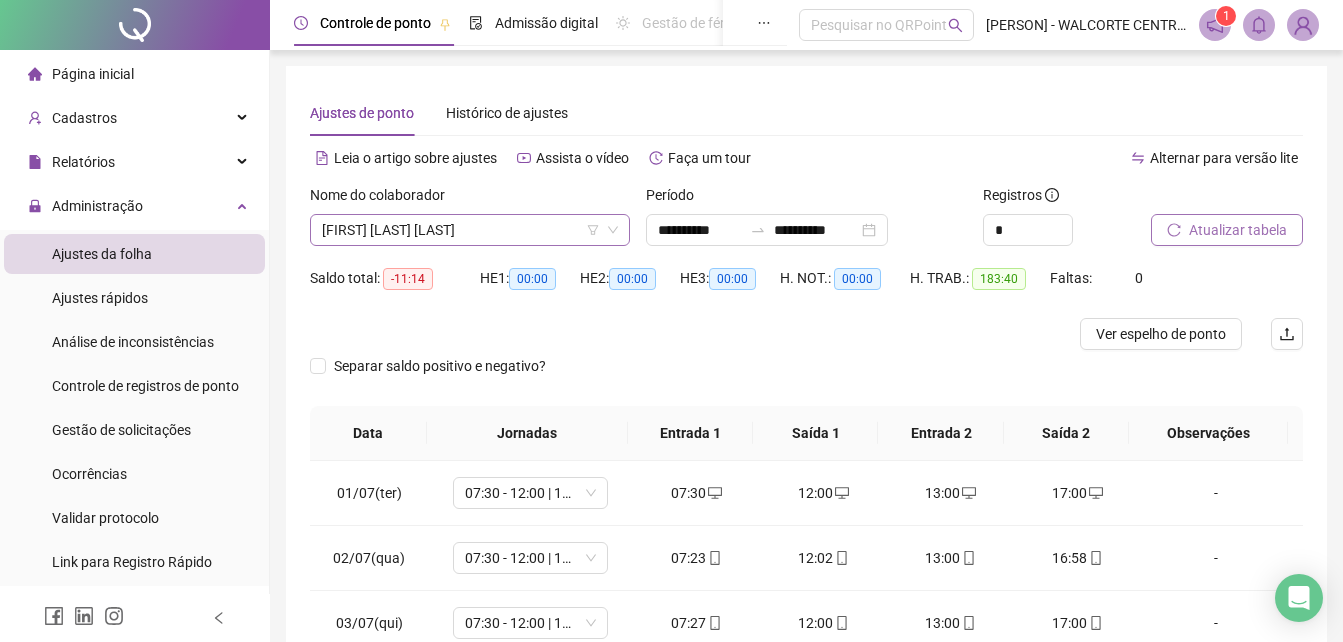 click 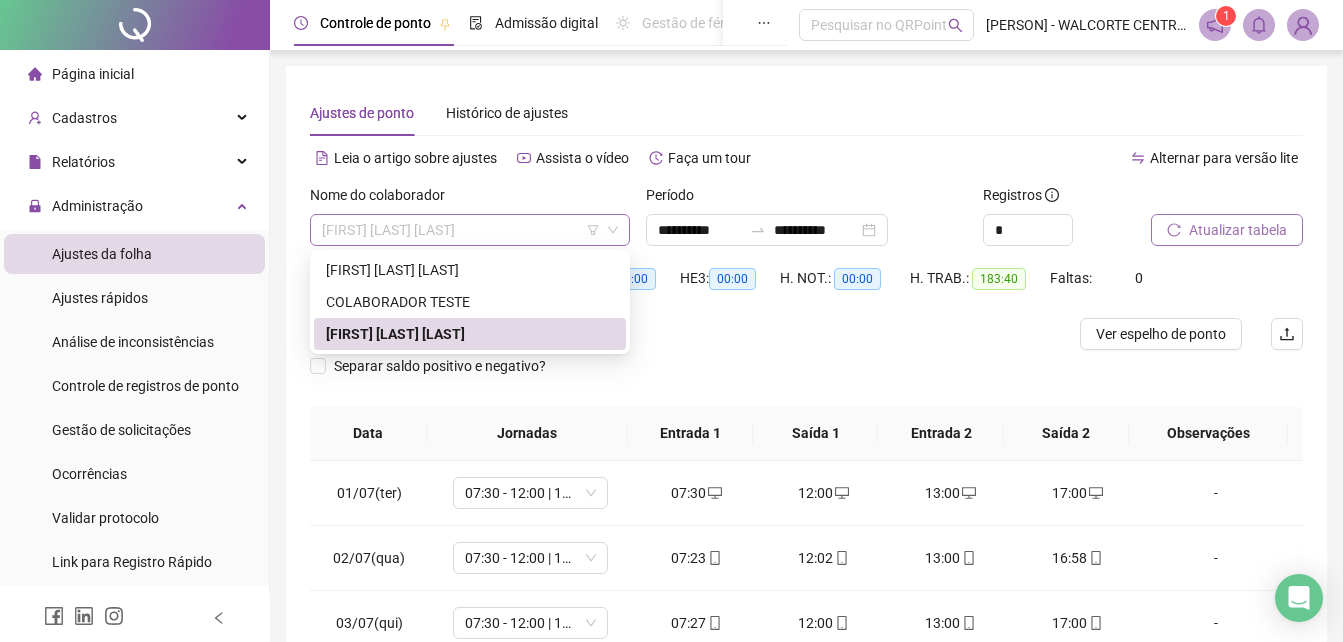 click on "[FIRST] [LAST] [LAST]" at bounding box center [470, 230] 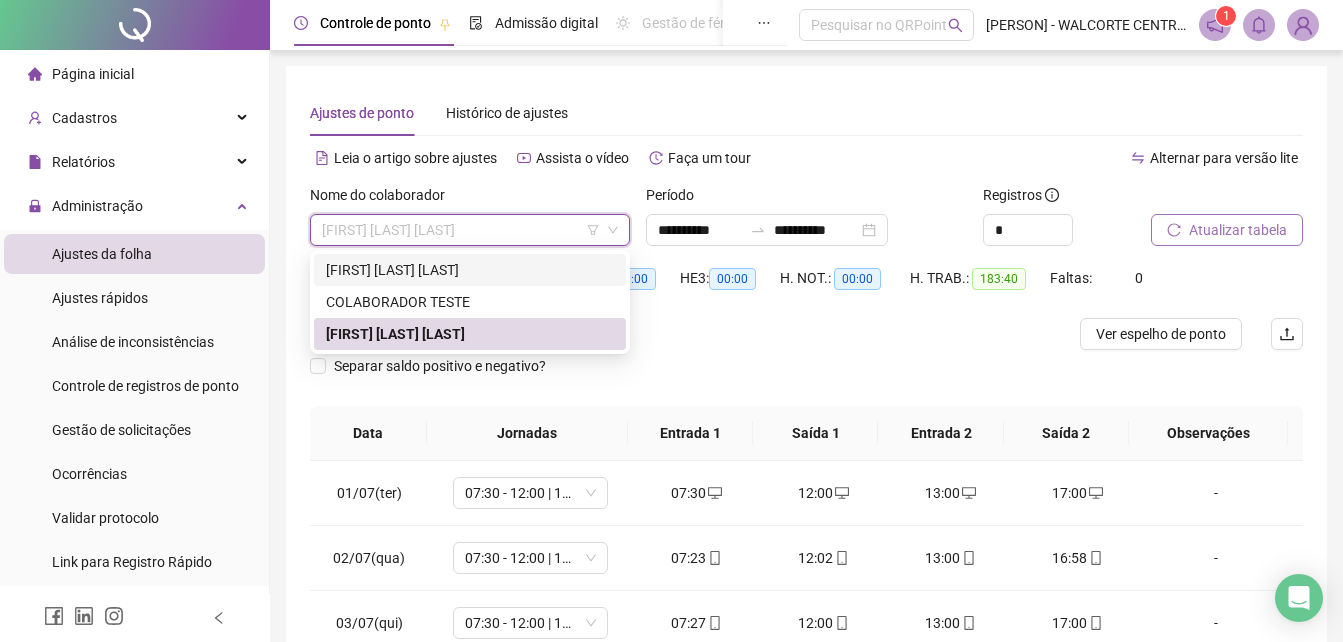 click on "[FIRST] [LAST] [LAST]" at bounding box center [470, 270] 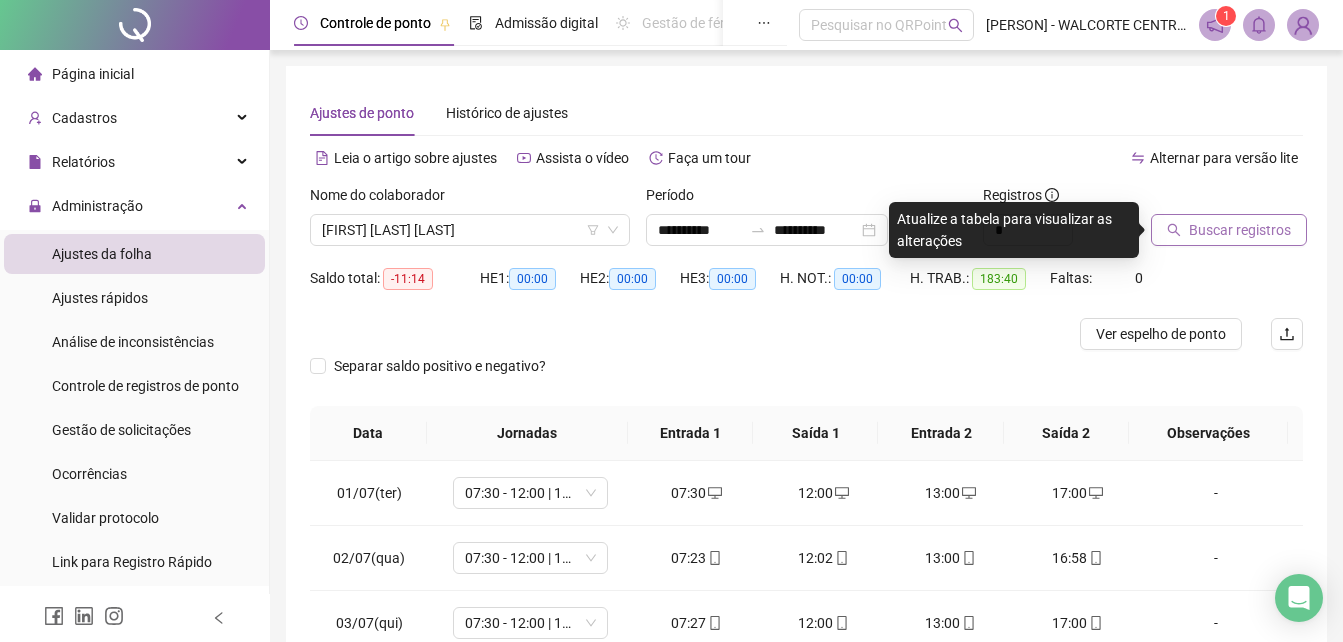 click on "Buscar registros" at bounding box center [1240, 230] 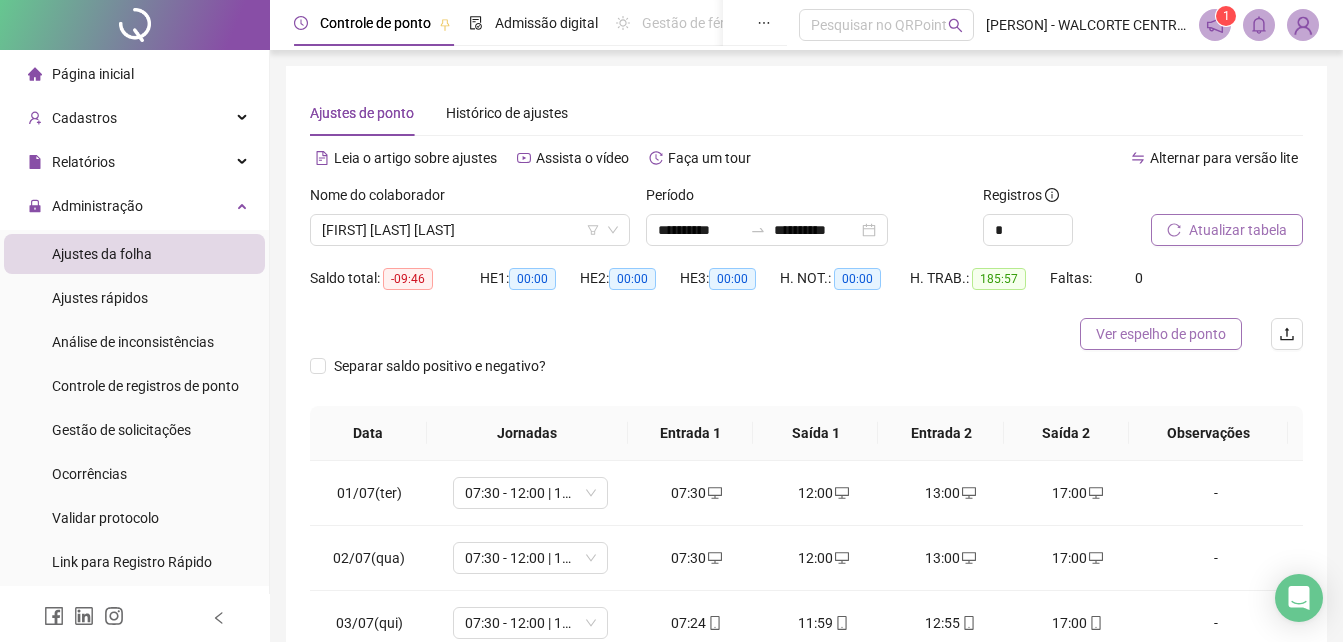 click on "Ver espelho de ponto" at bounding box center [1161, 334] 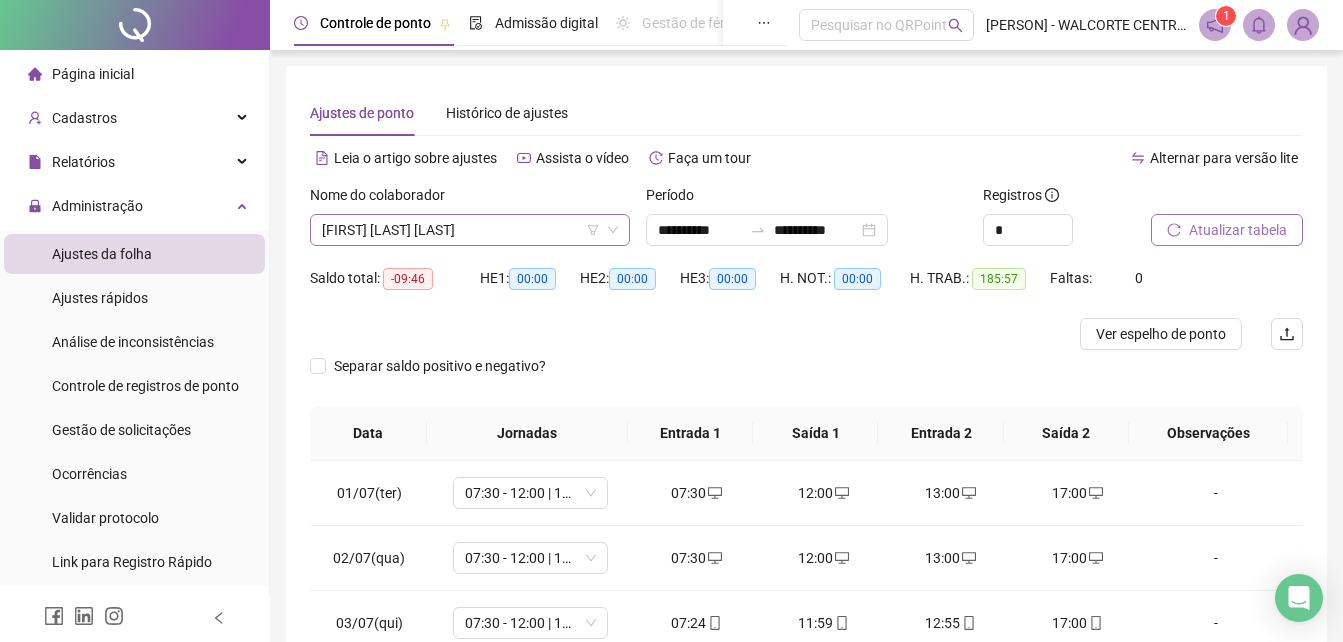 click on "[FIRST] [LAST] [LAST]" at bounding box center (470, 230) 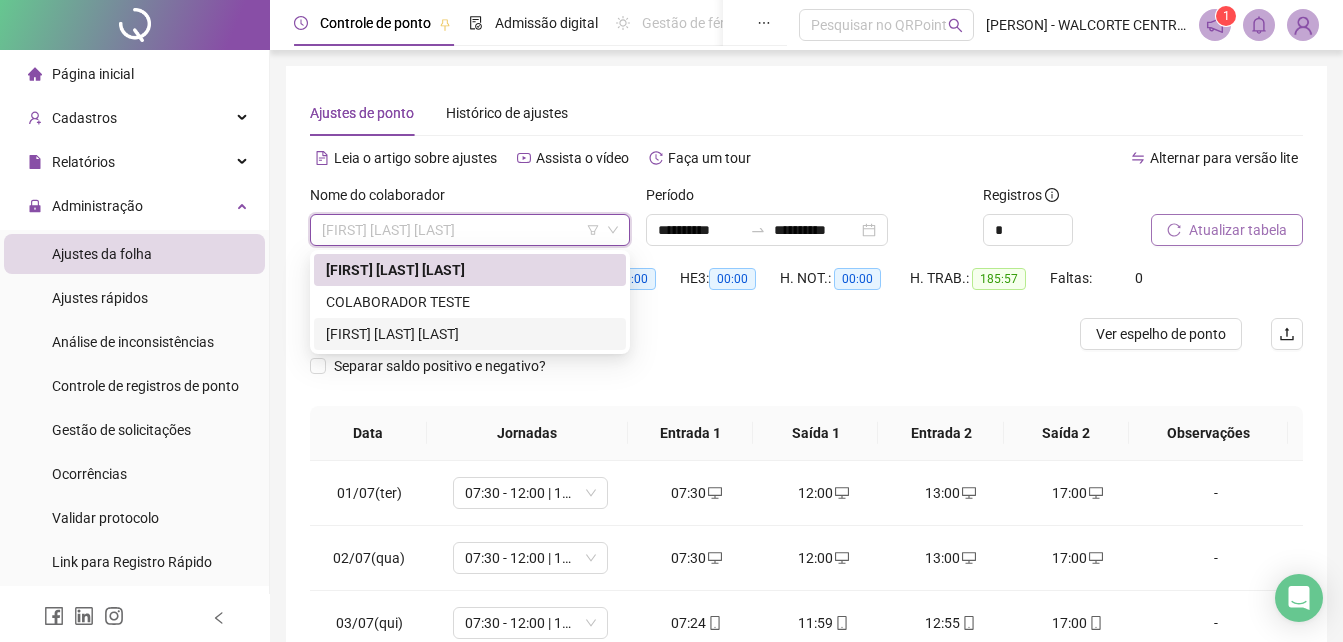 click on "[FIRST] [LAST] [LAST]" at bounding box center [470, 334] 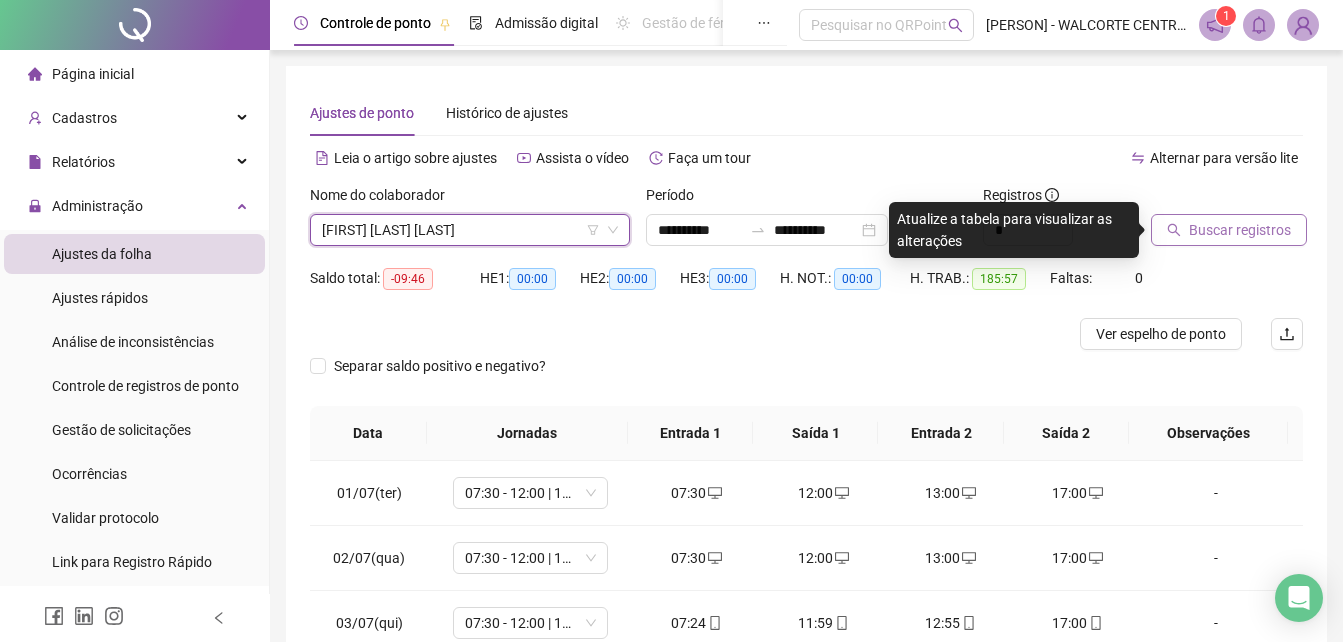click 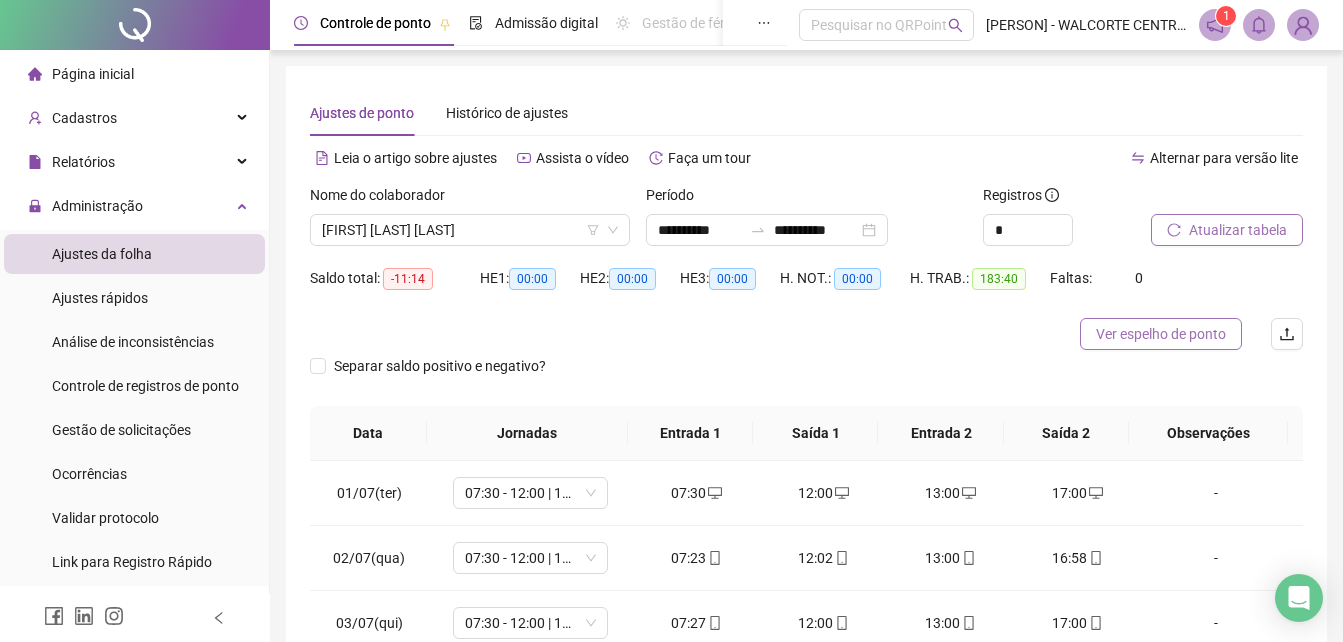 click on "Ver espelho de ponto" at bounding box center [1161, 334] 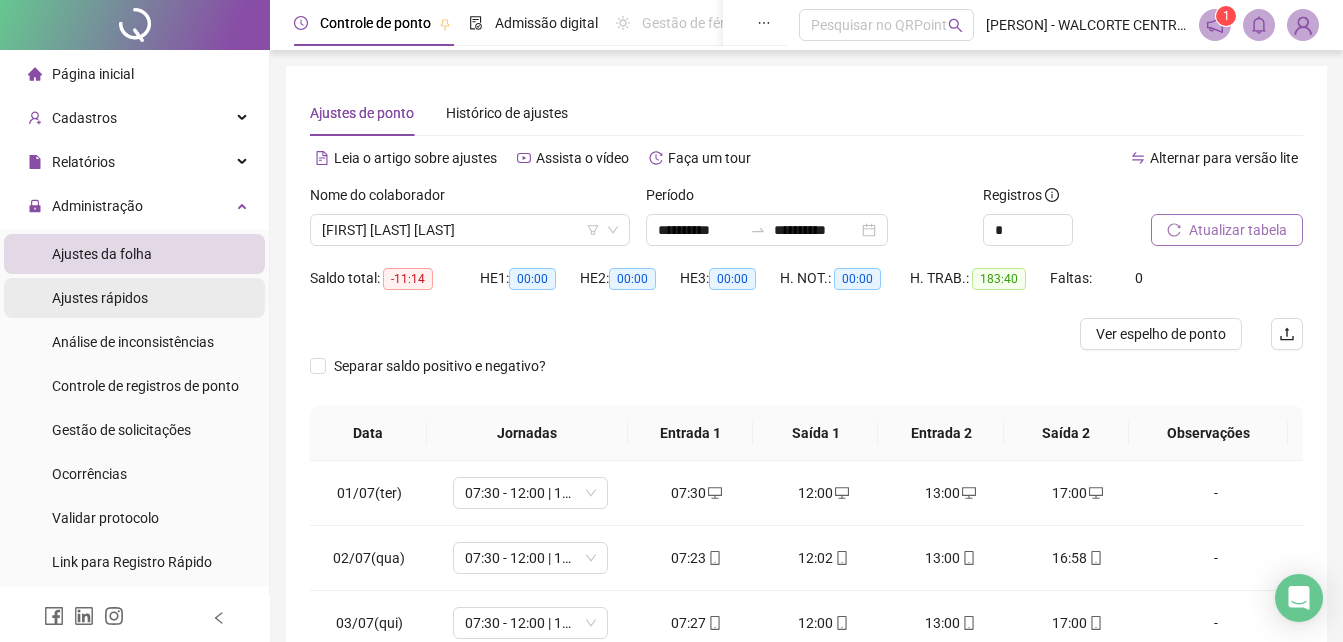 click on "Ajustes rápidos" at bounding box center (100, 298) 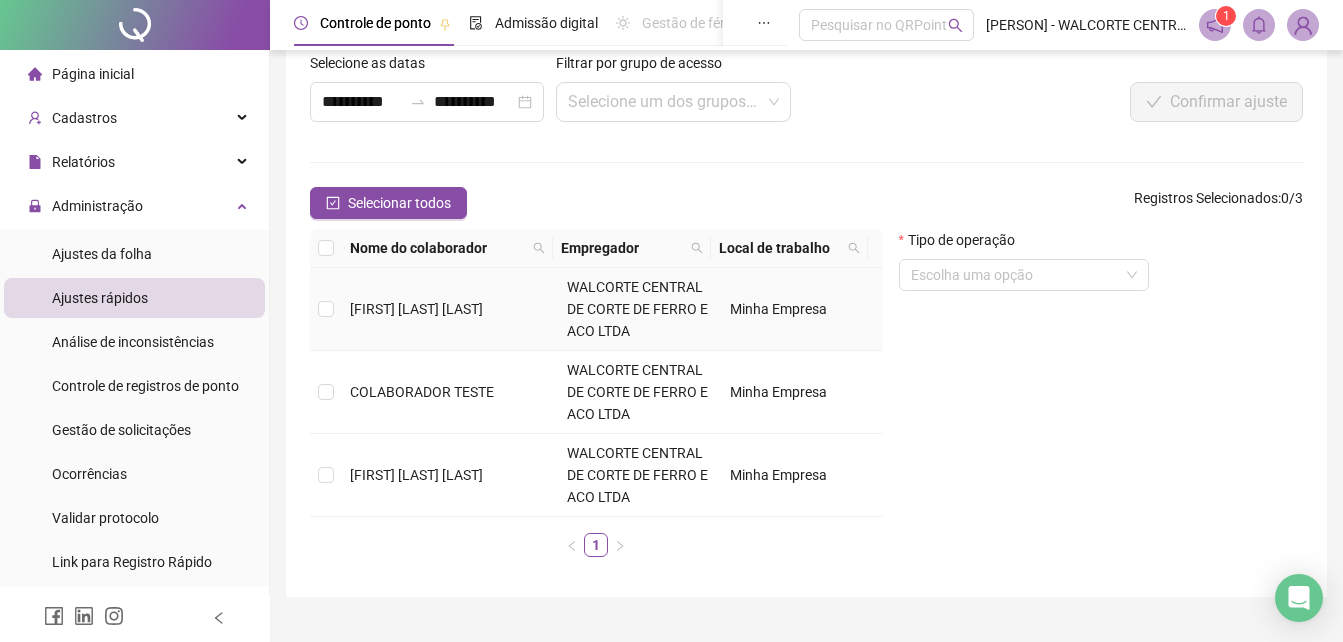 scroll, scrollTop: 141, scrollLeft: 0, axis: vertical 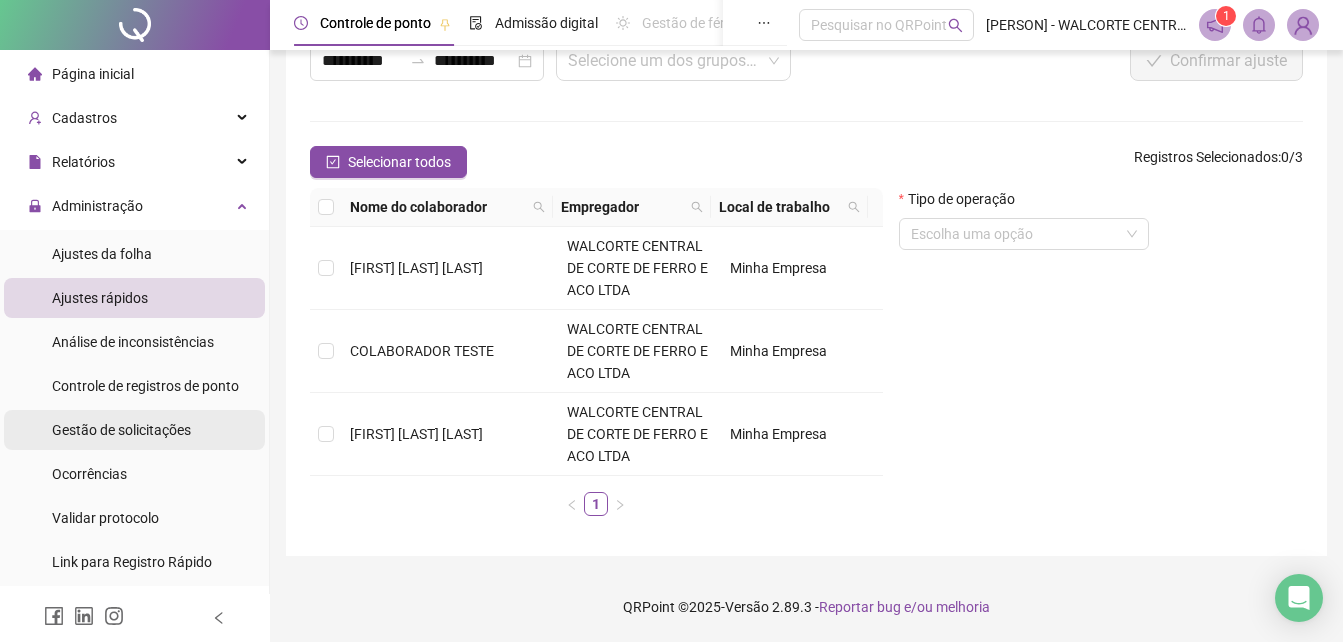 click on "Gestão de solicitações" at bounding box center (121, 430) 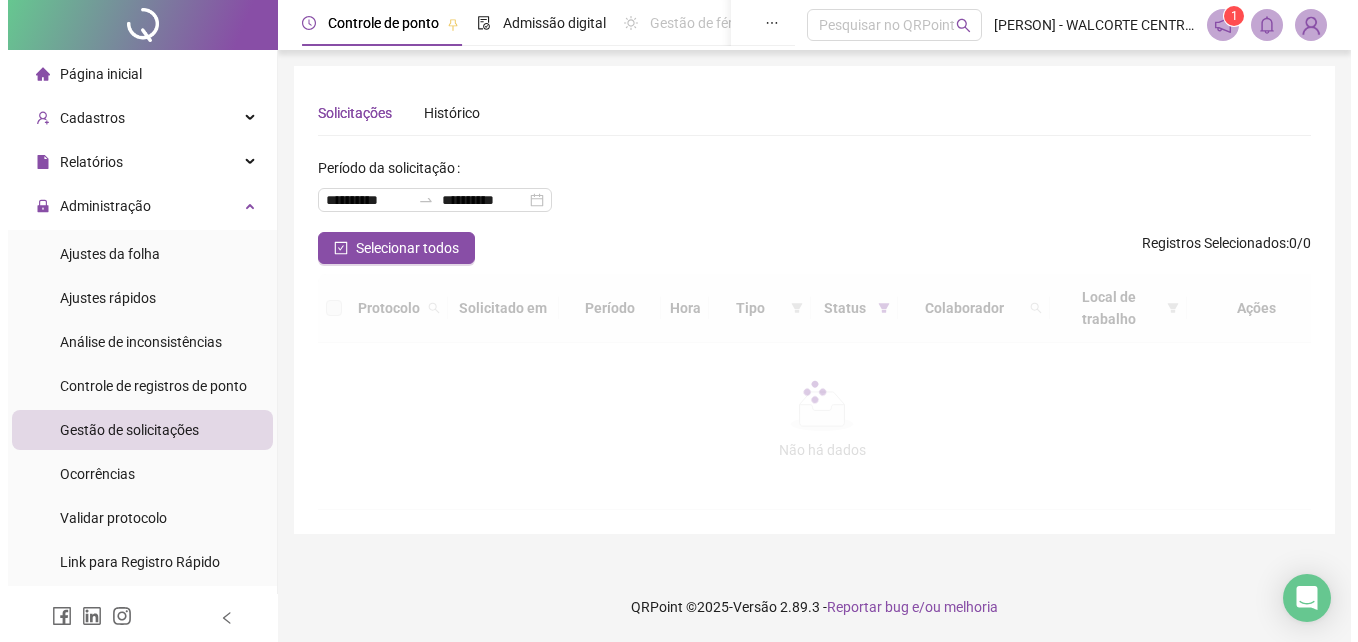scroll, scrollTop: 0, scrollLeft: 0, axis: both 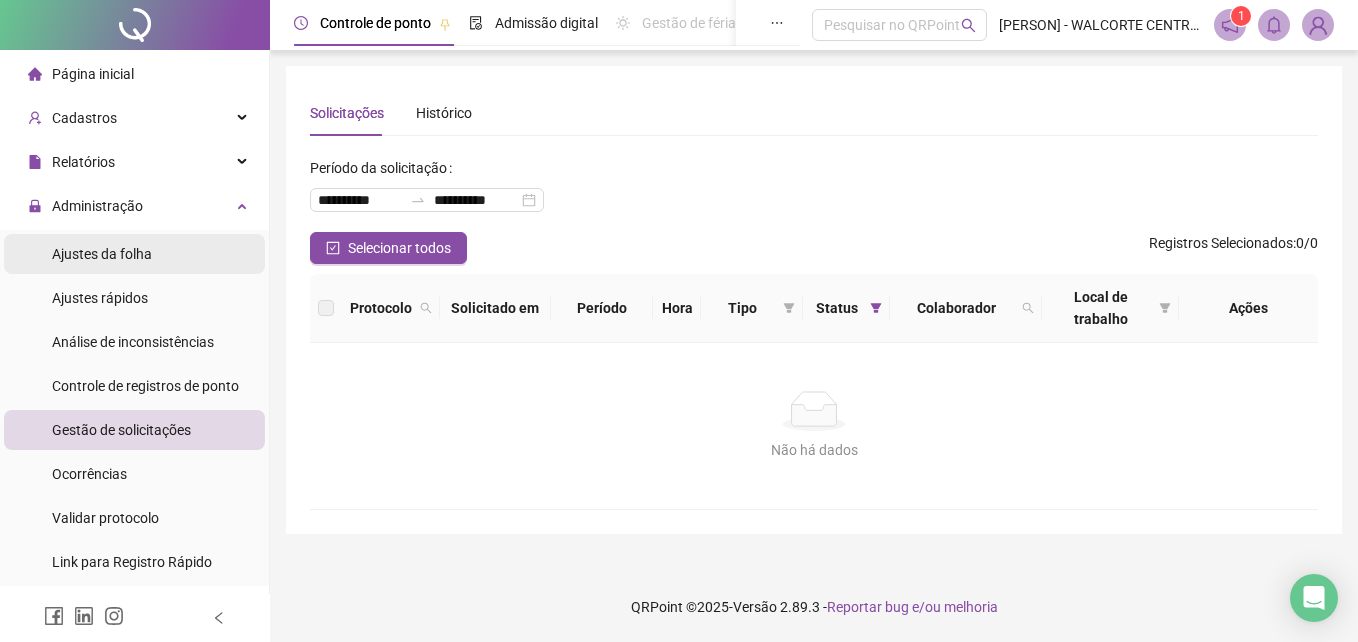 click on "Ajustes da folha" at bounding box center [102, 254] 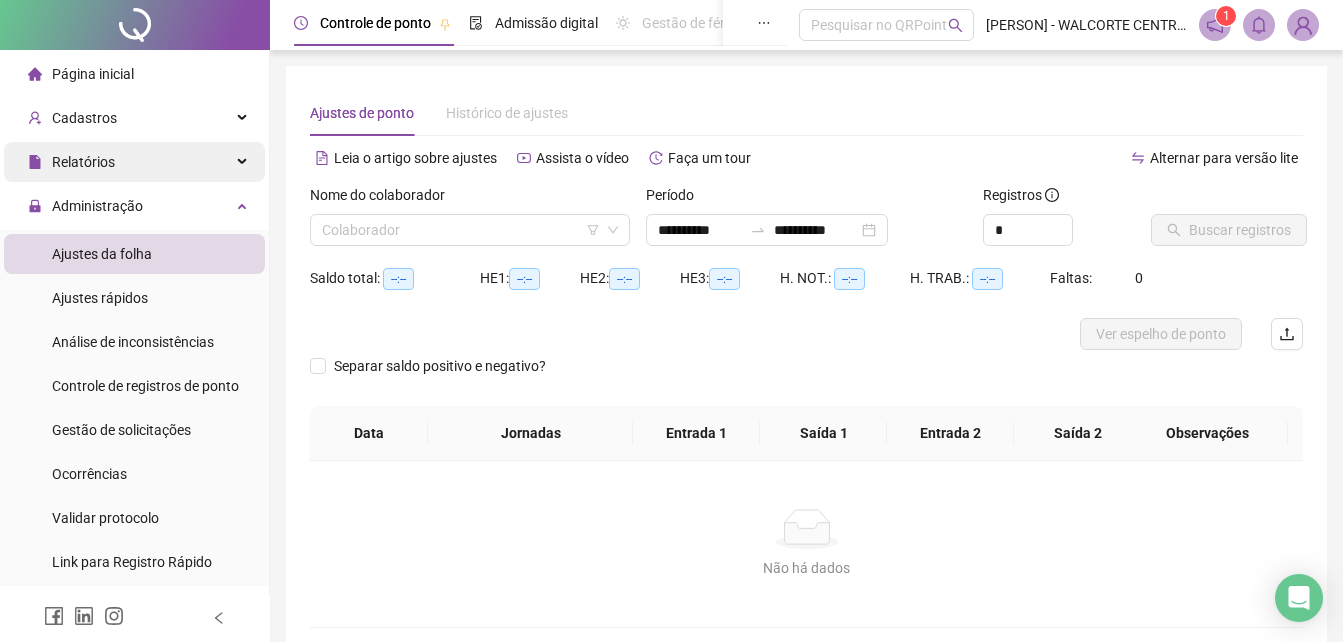 click on "Relatórios" at bounding box center [83, 162] 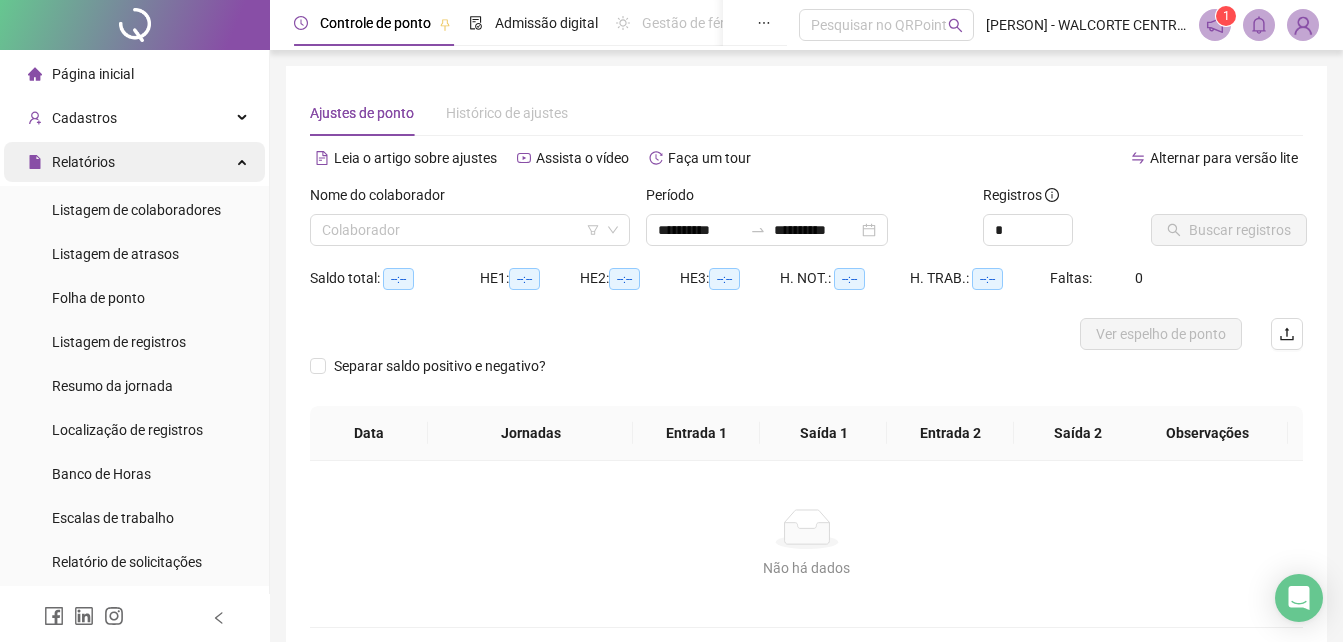 click on "Relatórios" at bounding box center (83, 162) 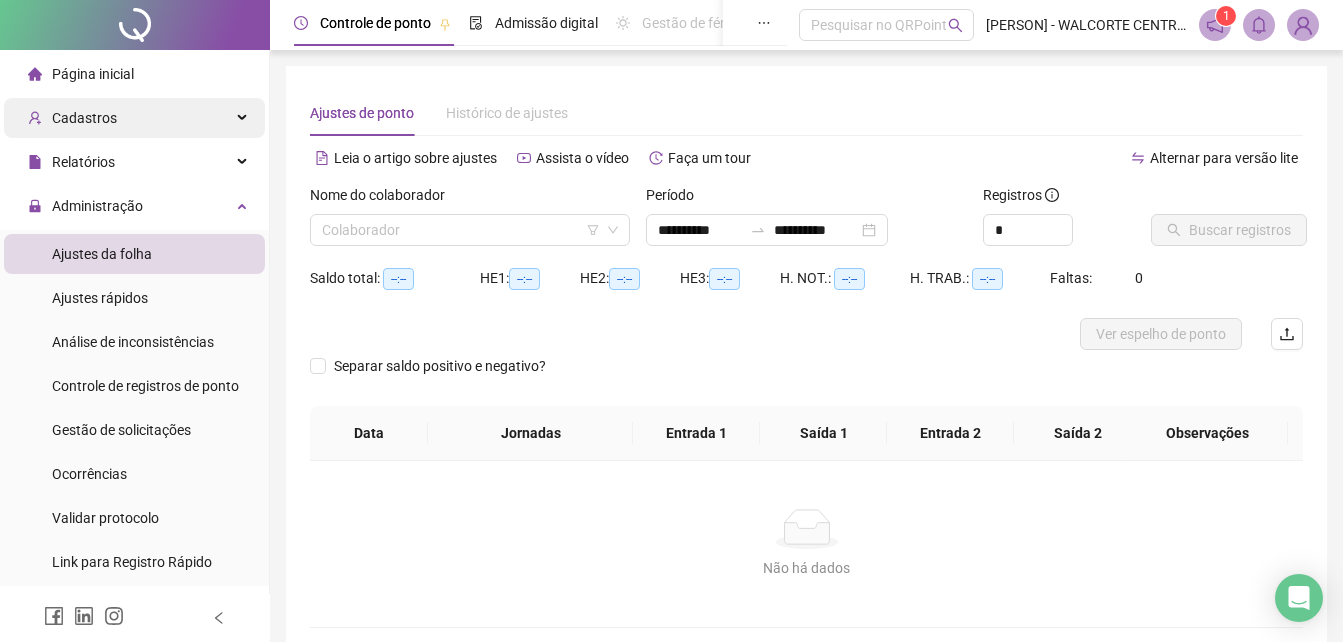 click on "Cadastros" at bounding box center [84, 118] 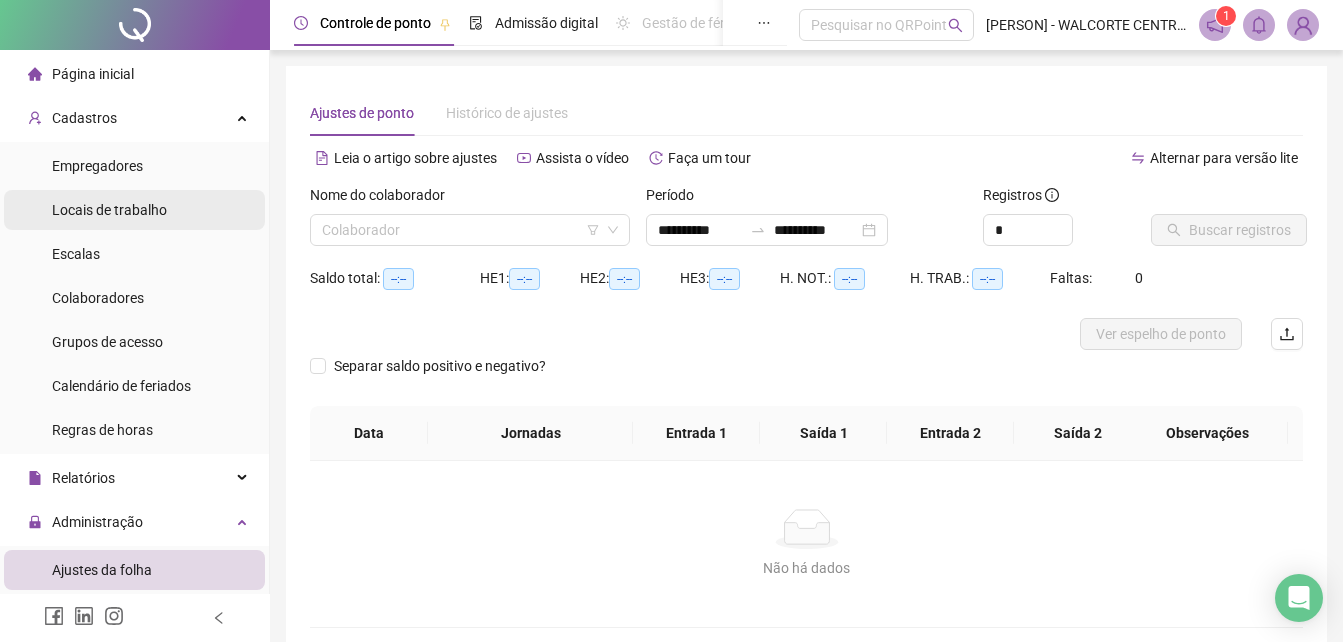 click on "Locais de trabalho" at bounding box center (109, 210) 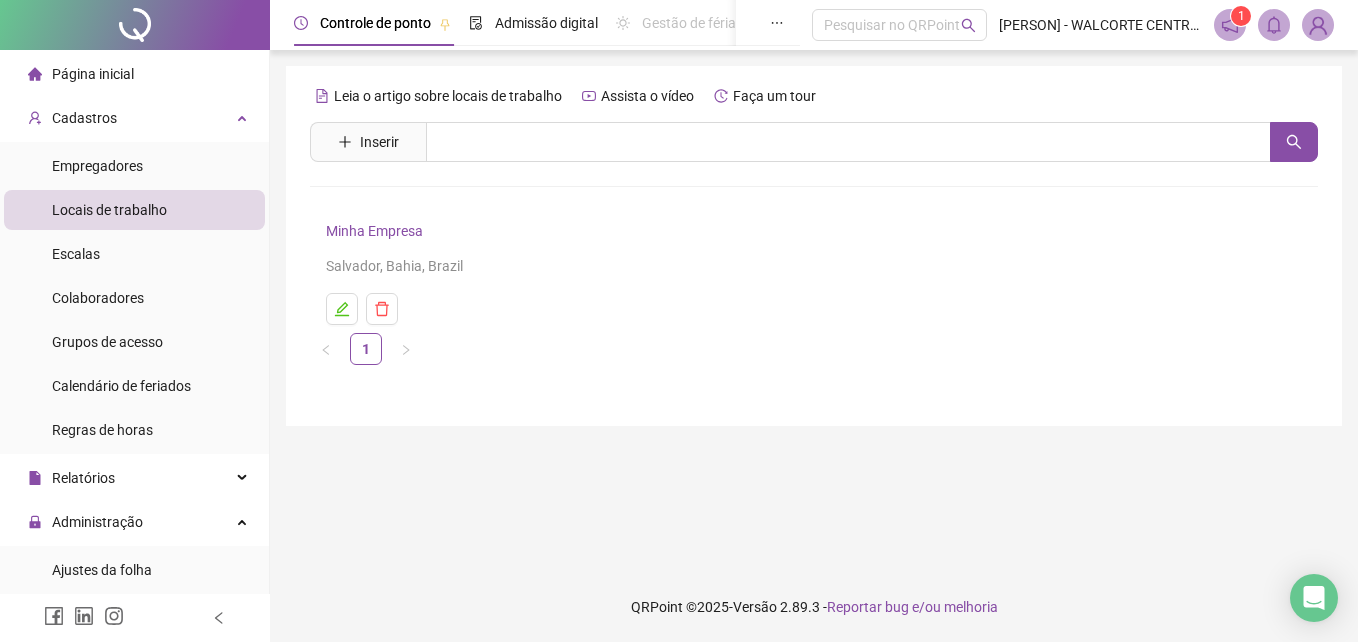 click on "Locais de trabalho" at bounding box center [109, 210] 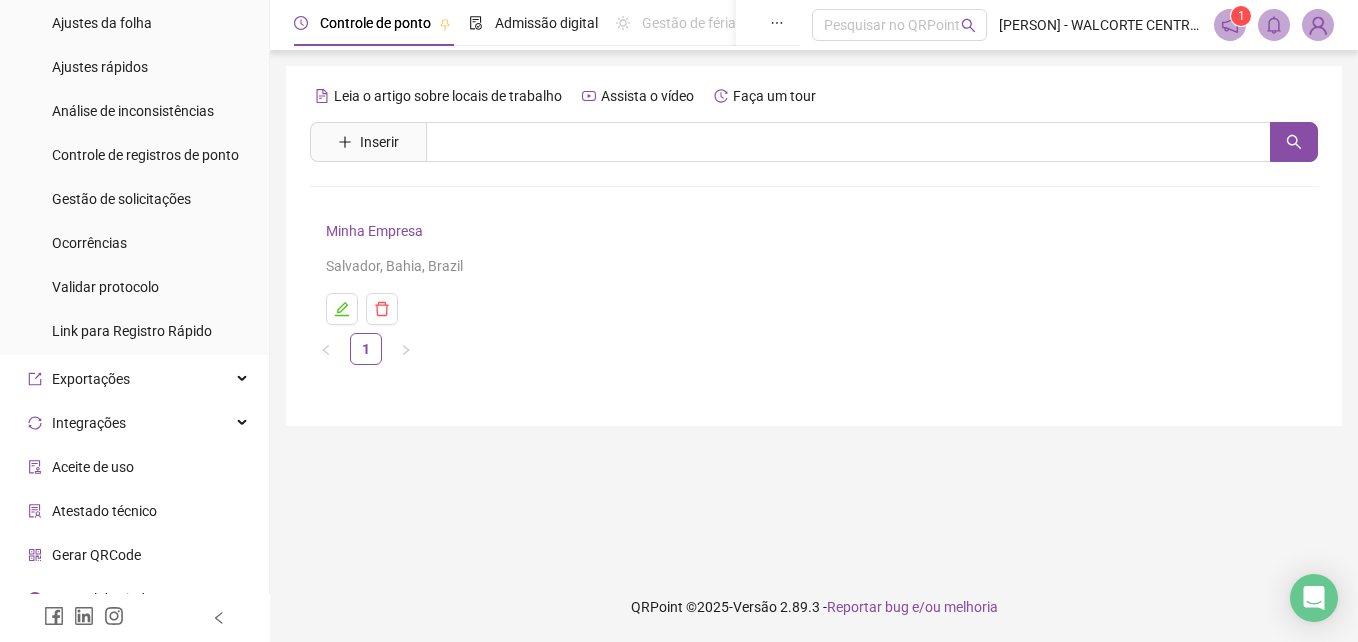 scroll, scrollTop: 572, scrollLeft: 0, axis: vertical 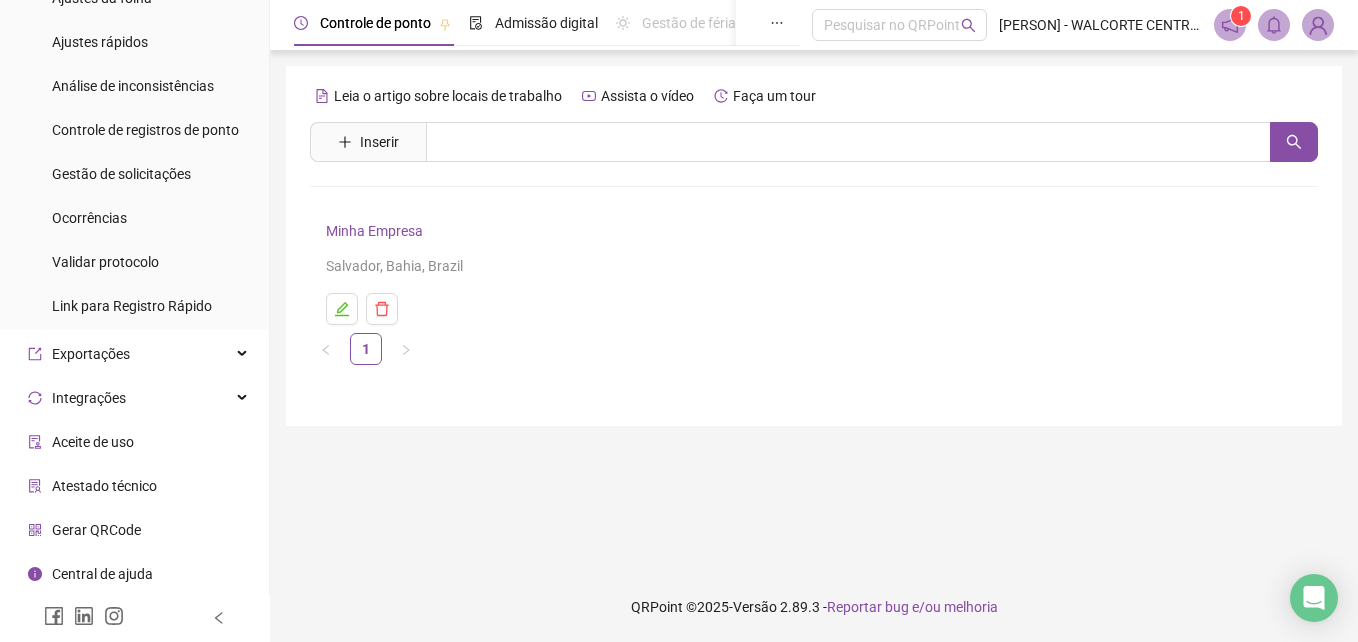 click on "Exportações" at bounding box center [91, 354] 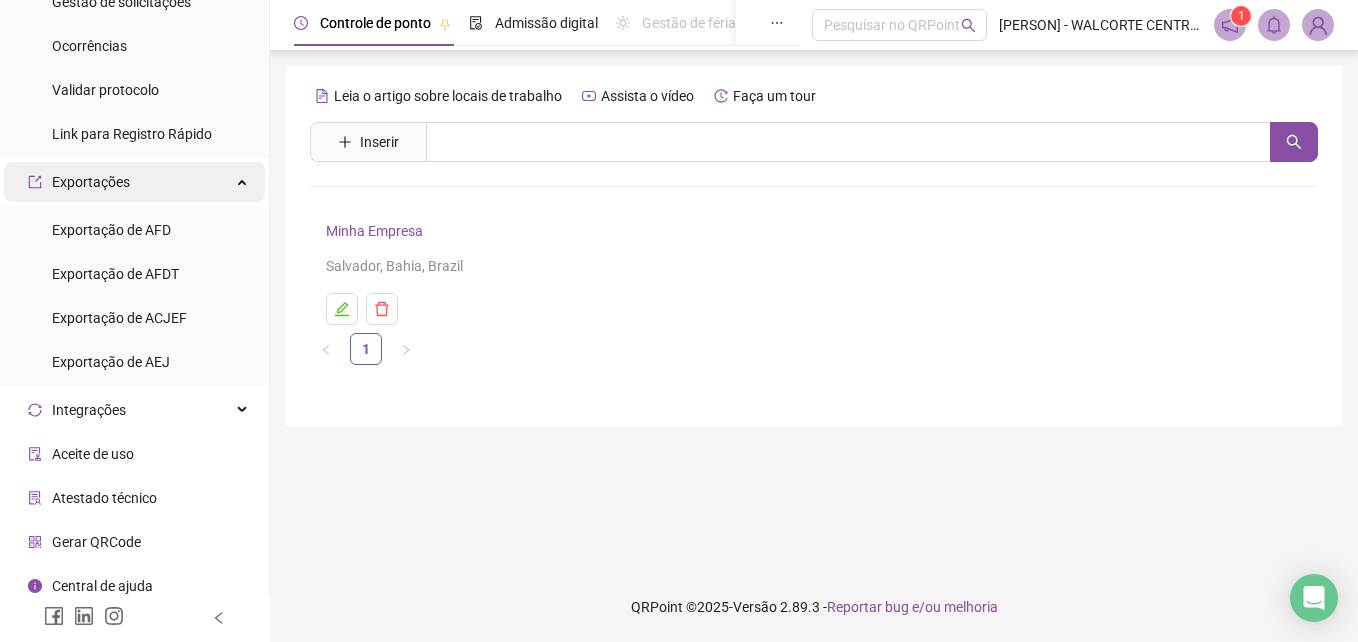 scroll, scrollTop: 756, scrollLeft: 0, axis: vertical 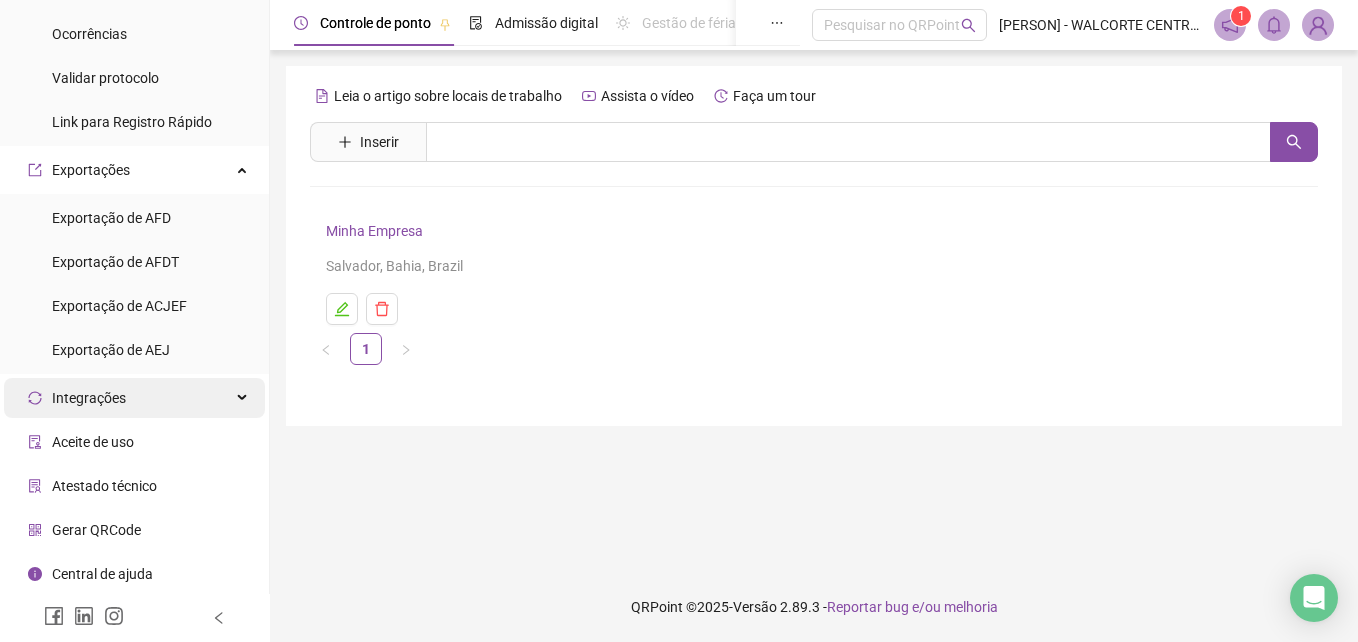 click on "Integrações" at bounding box center [89, 398] 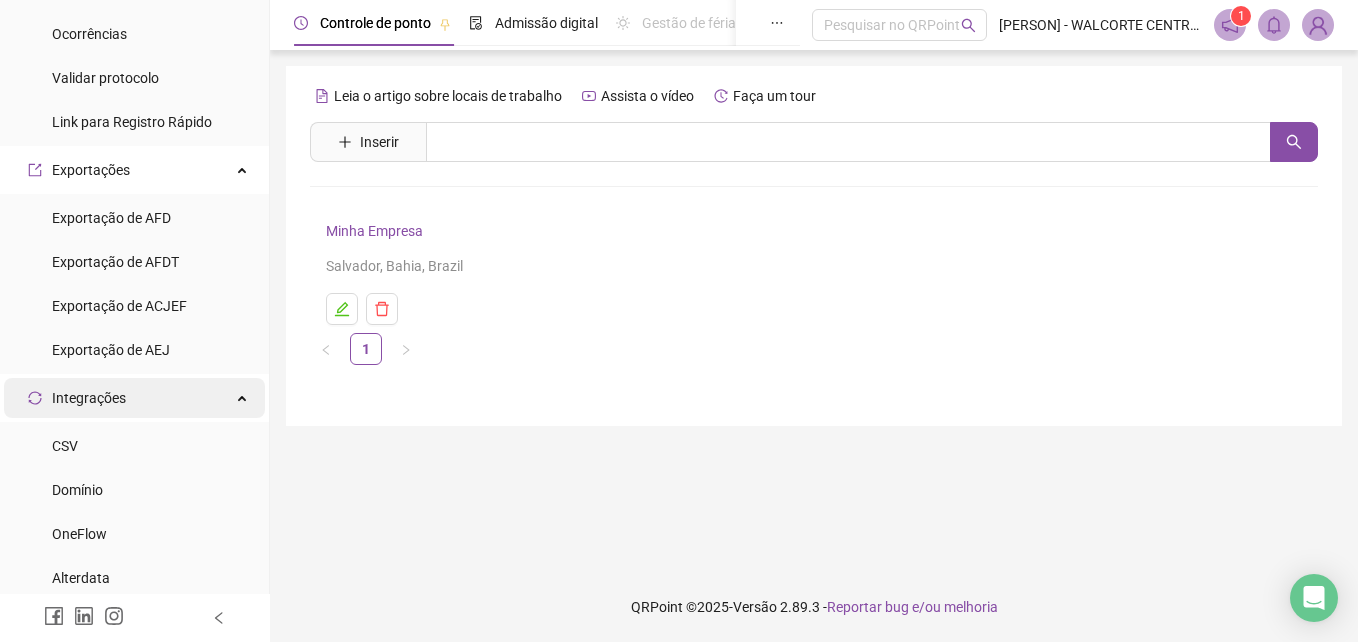 scroll, scrollTop: 956, scrollLeft: 0, axis: vertical 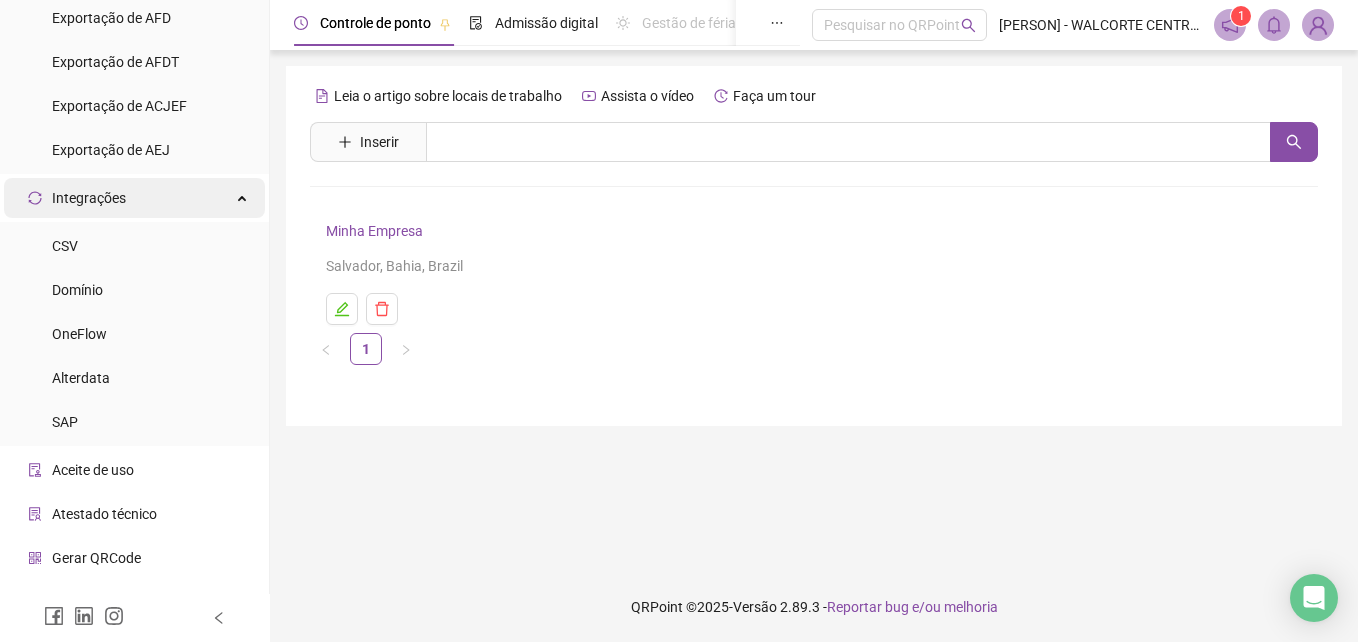 click on "Integrações" at bounding box center (89, 198) 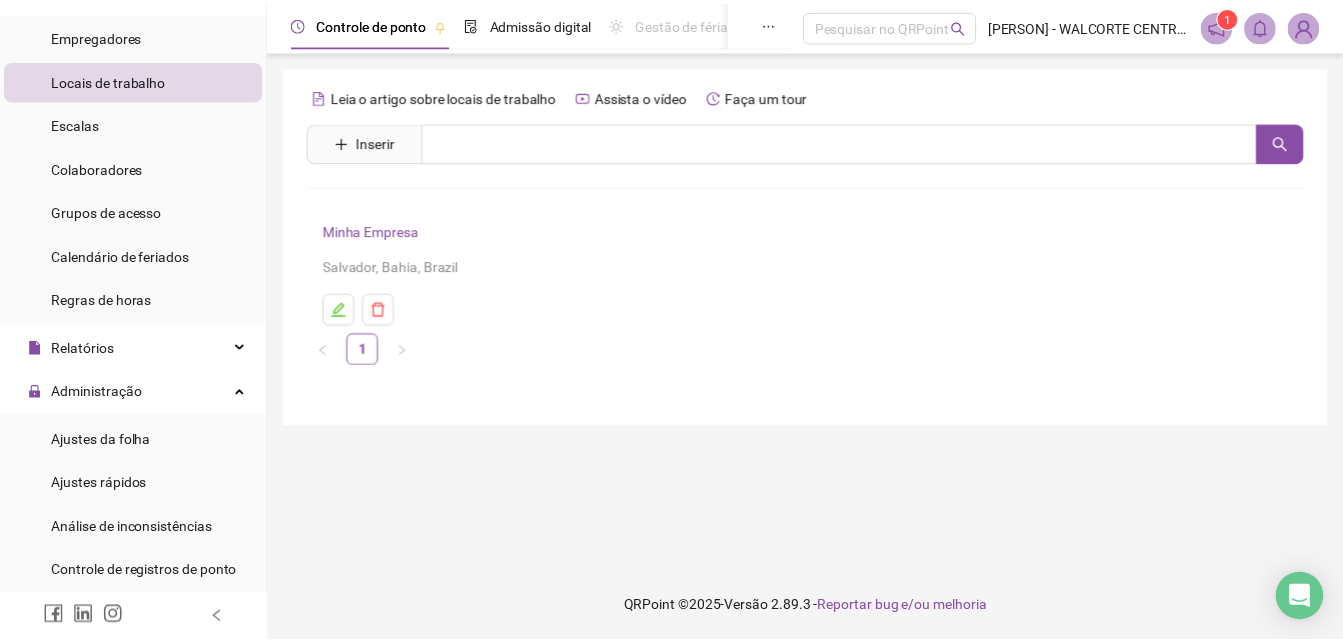 scroll, scrollTop: 0, scrollLeft: 0, axis: both 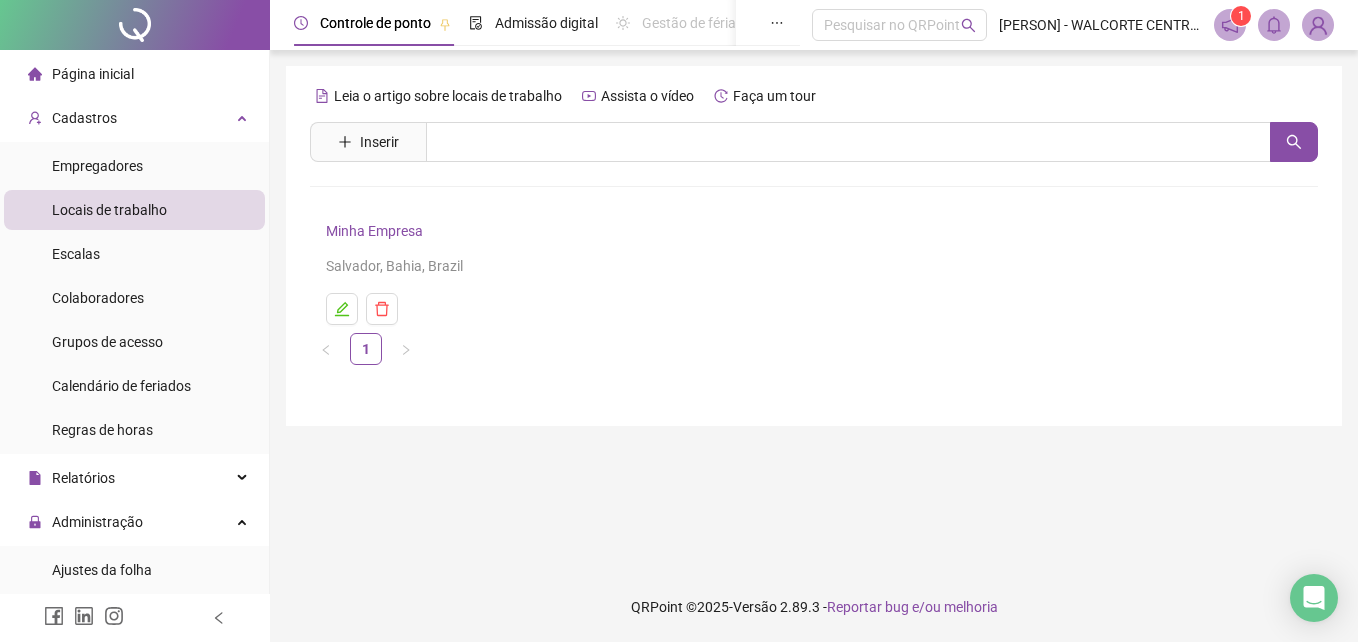 click on "Página inicial" at bounding box center [134, 74] 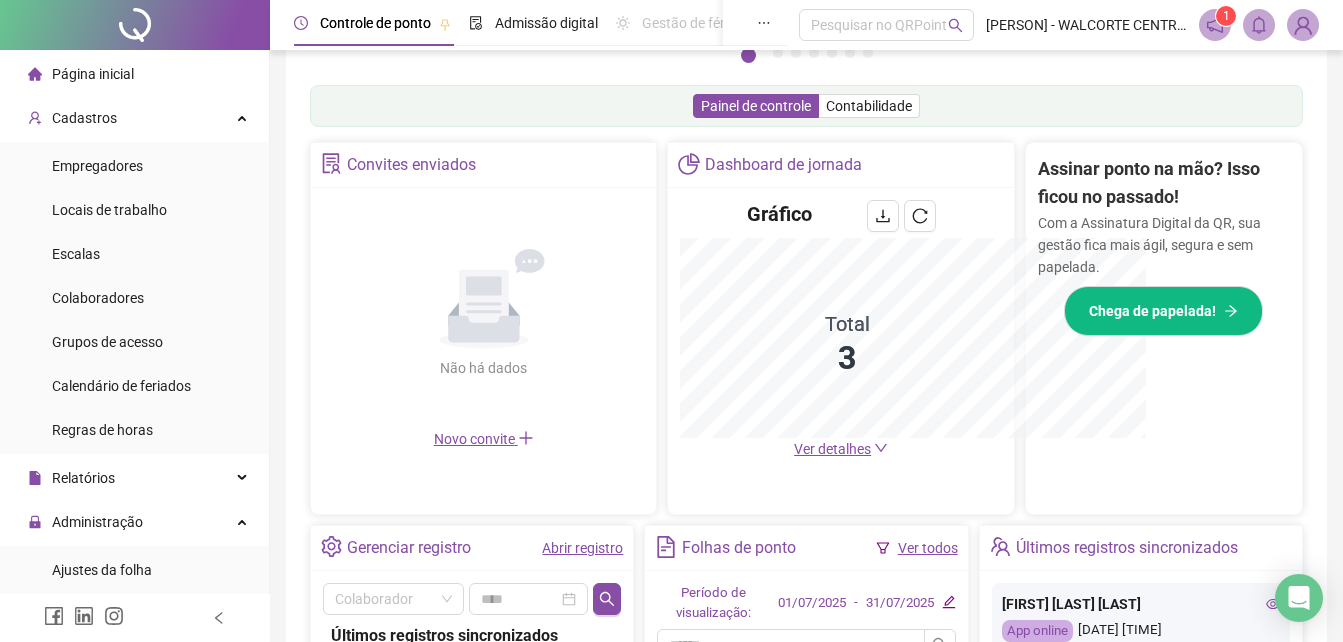 scroll, scrollTop: 595, scrollLeft: 0, axis: vertical 